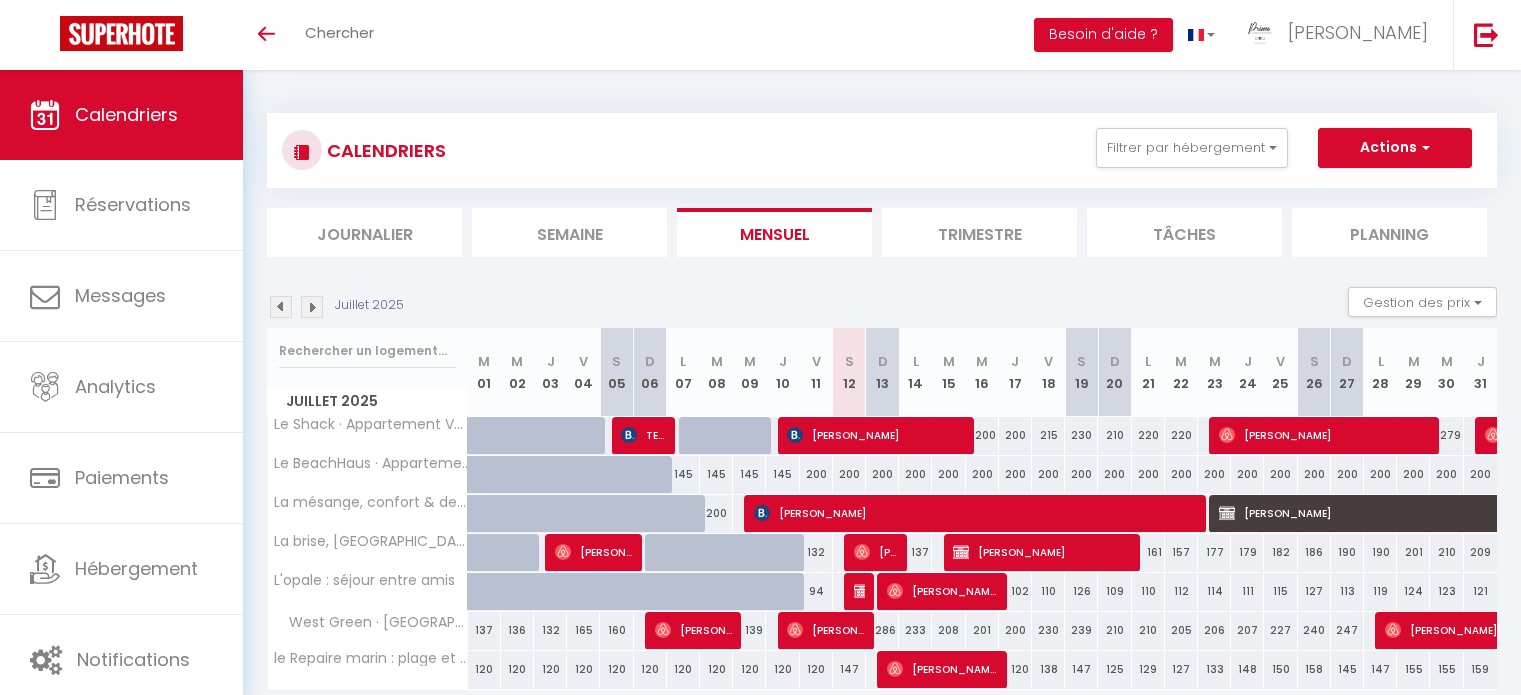 scroll, scrollTop: 75, scrollLeft: 0, axis: vertical 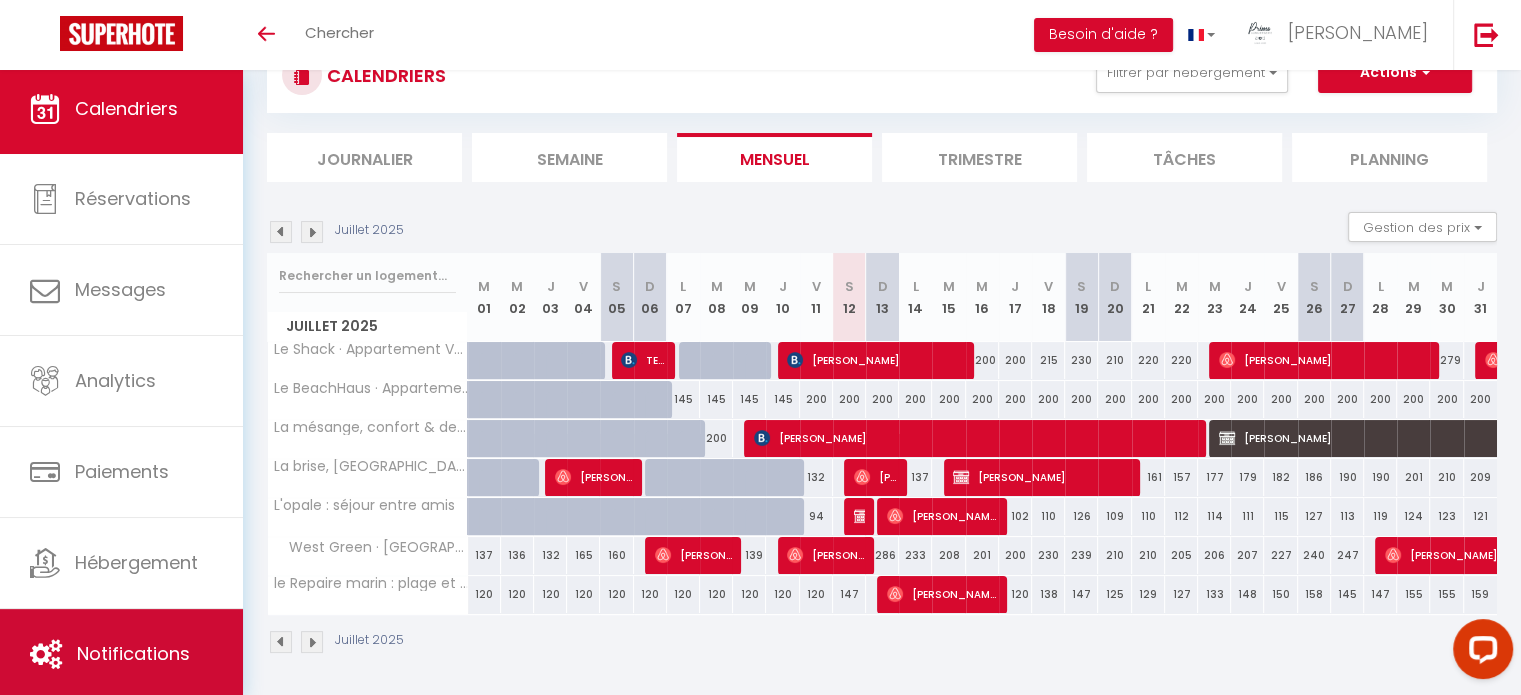 click on "Notifications" at bounding box center [121, 654] 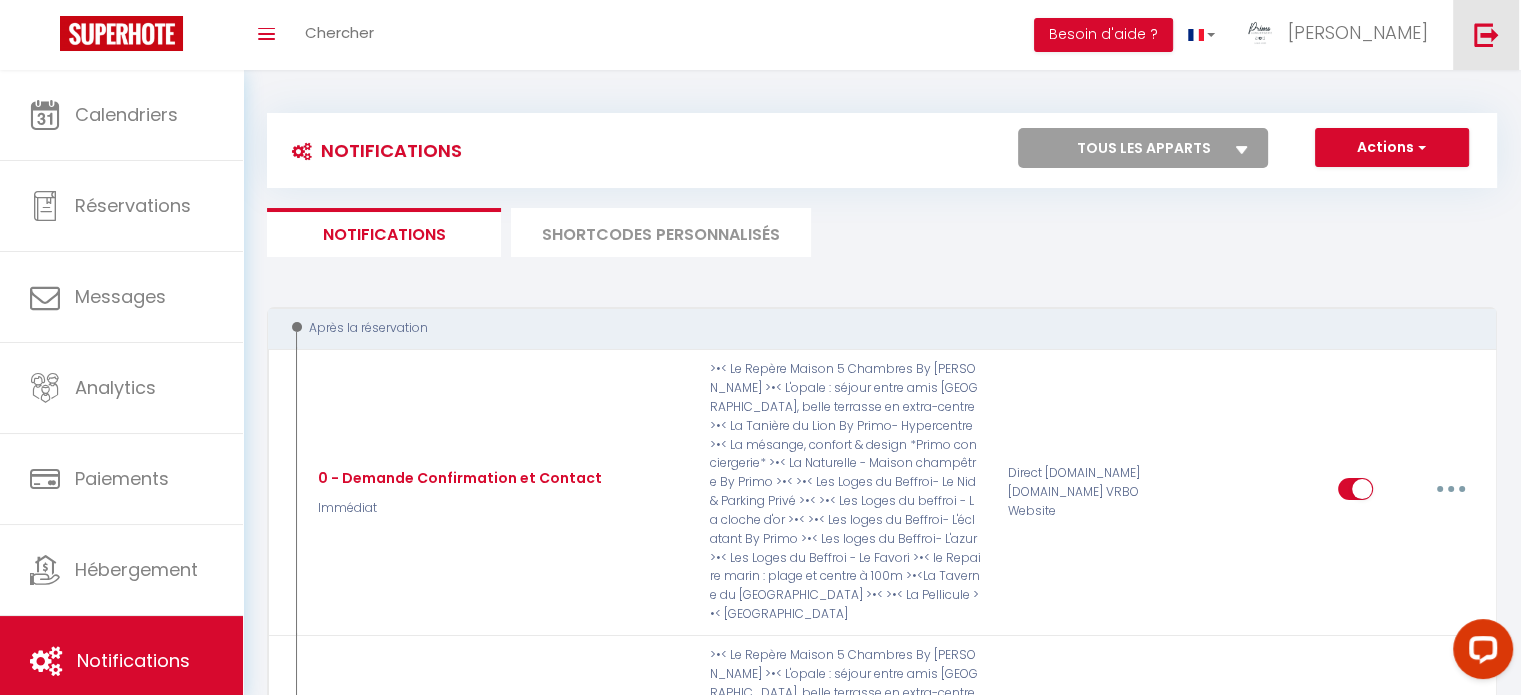 scroll, scrollTop: 0, scrollLeft: 0, axis: both 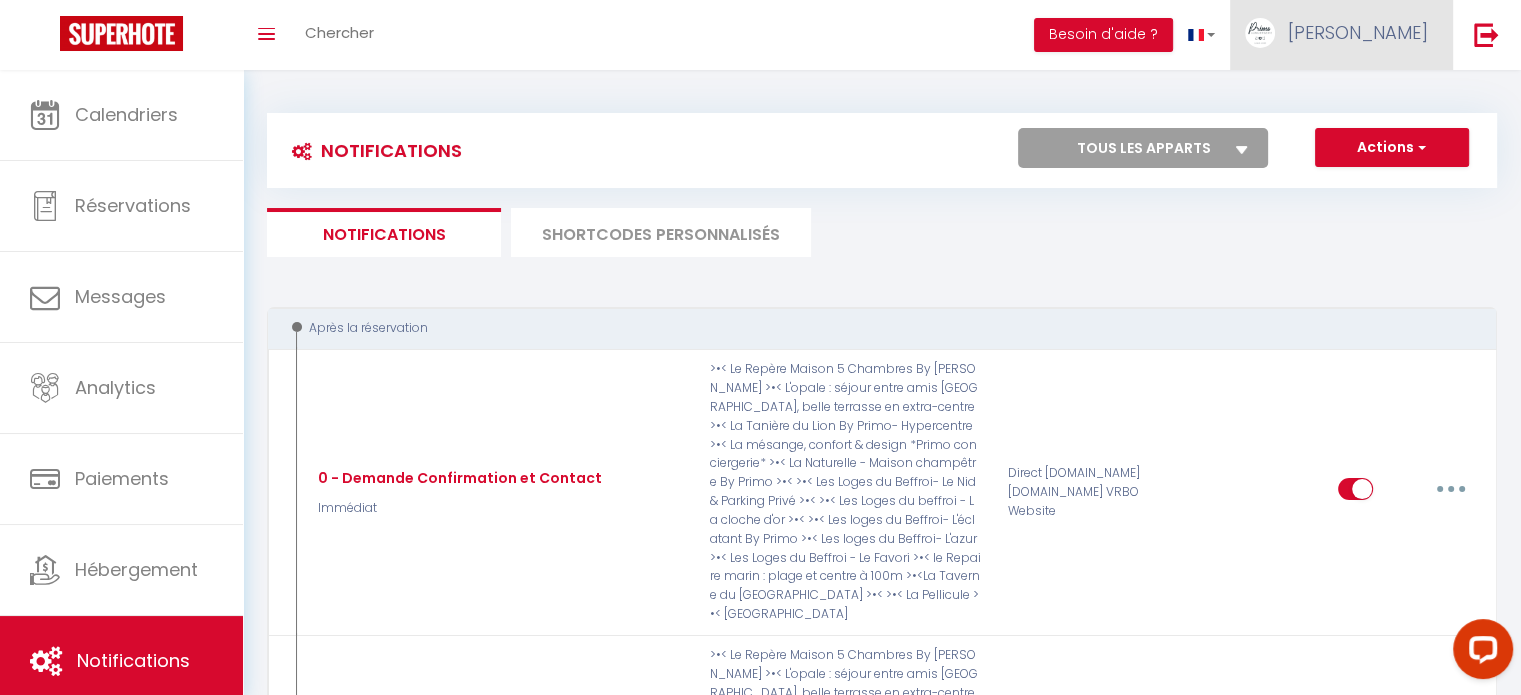 click on "[PERSON_NAME]" at bounding box center (1341, 35) 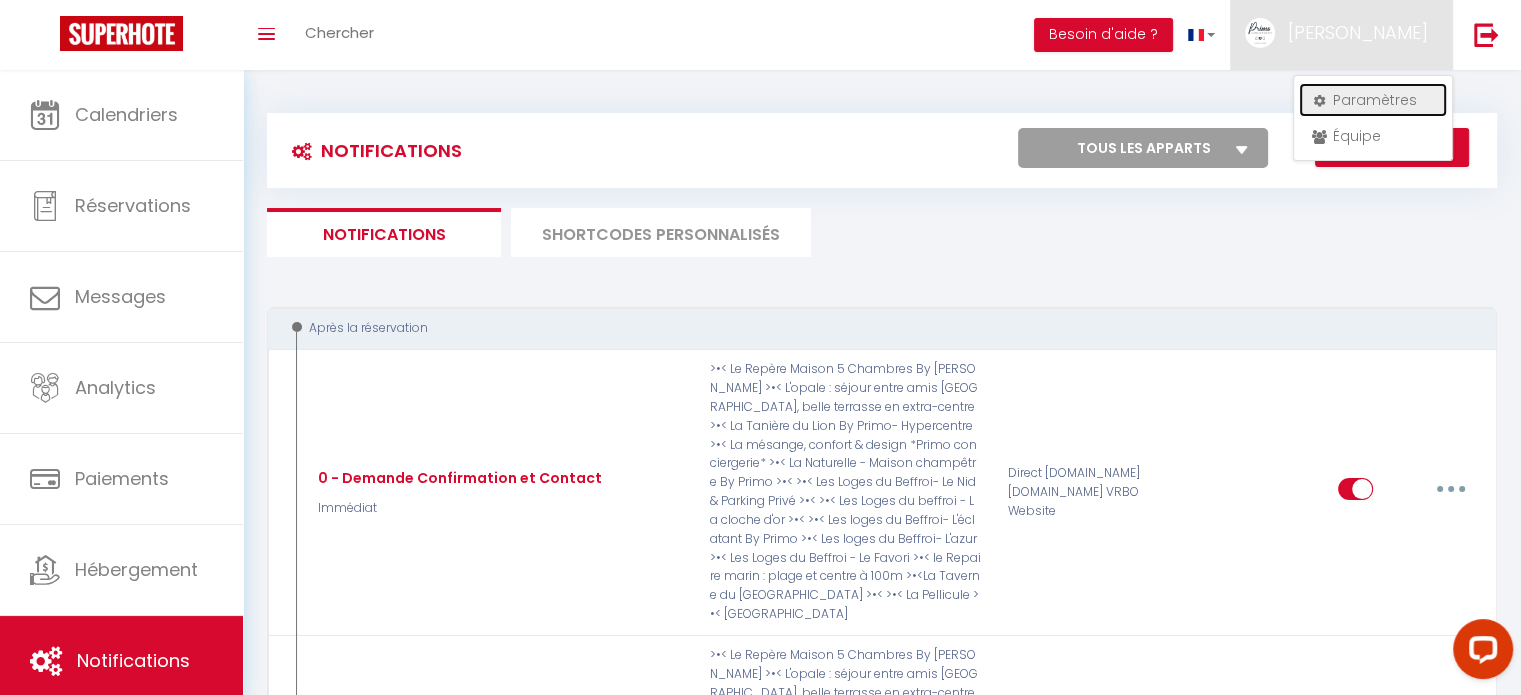 click on "Paramètres" at bounding box center [1373, 100] 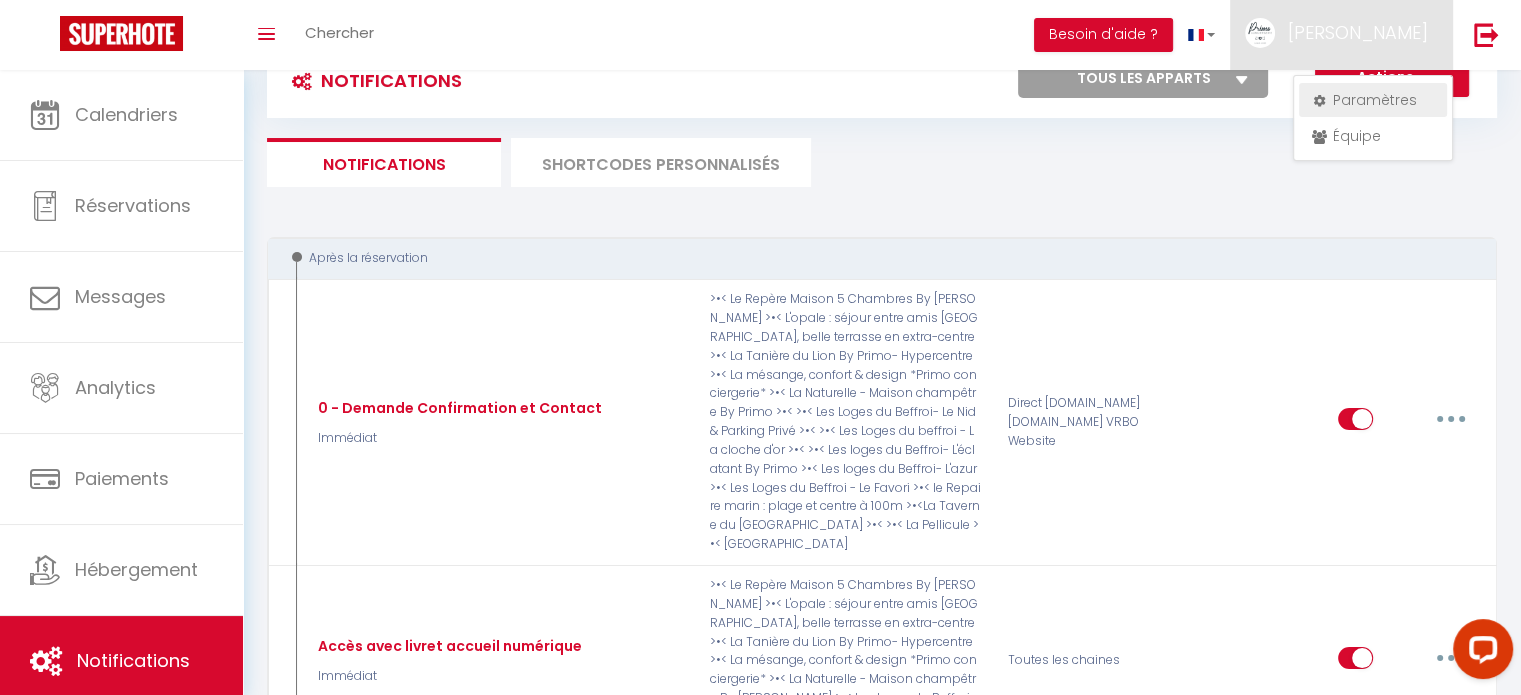 select on "28" 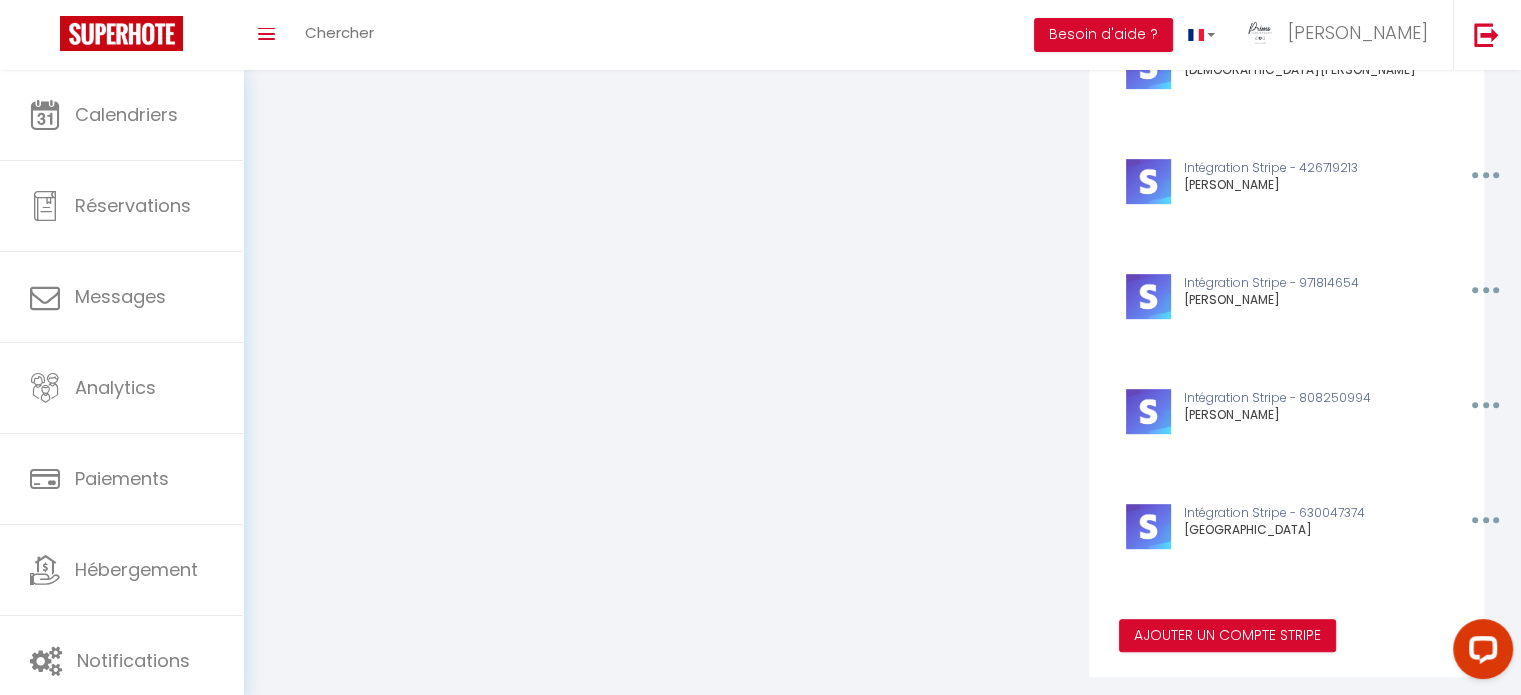 scroll, scrollTop: 936, scrollLeft: 0, axis: vertical 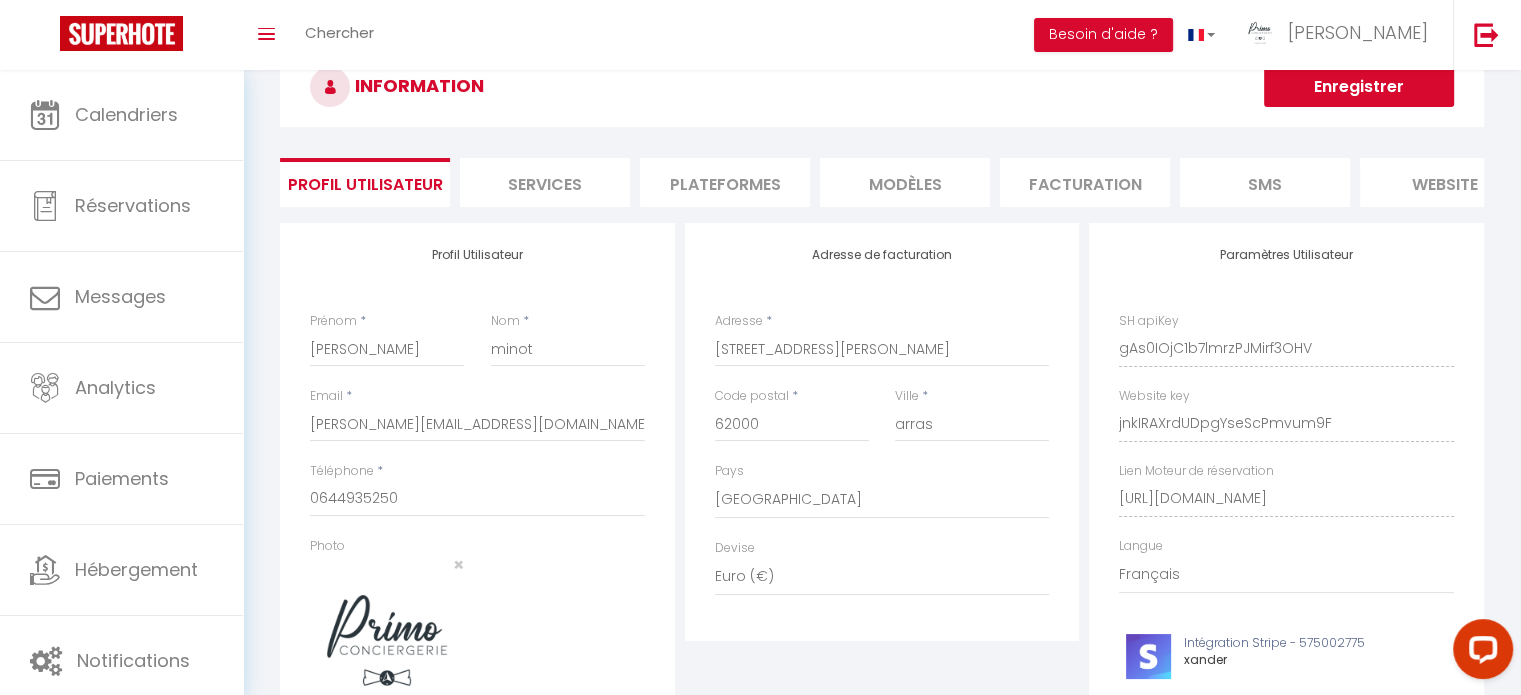 click on "Services" at bounding box center (545, 182) 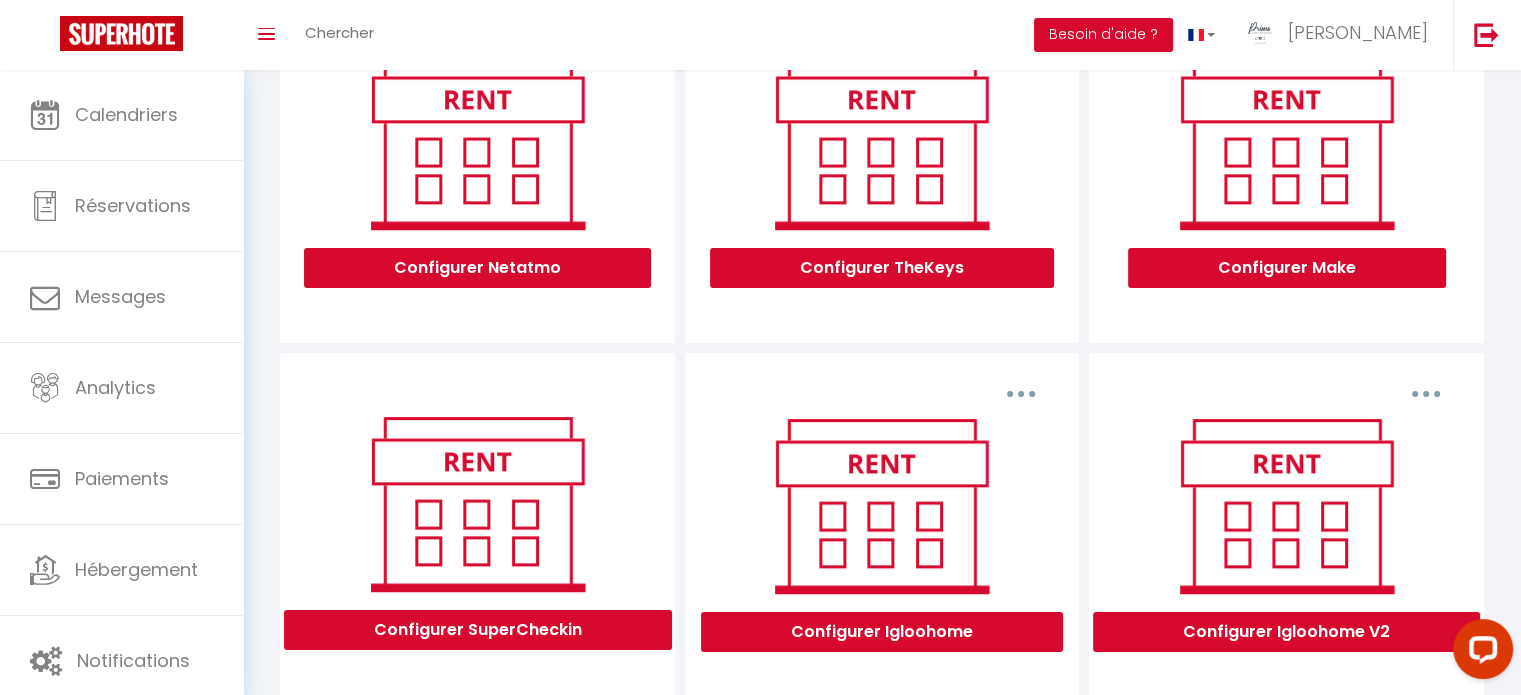 scroll, scrollTop: 448, scrollLeft: 0, axis: vertical 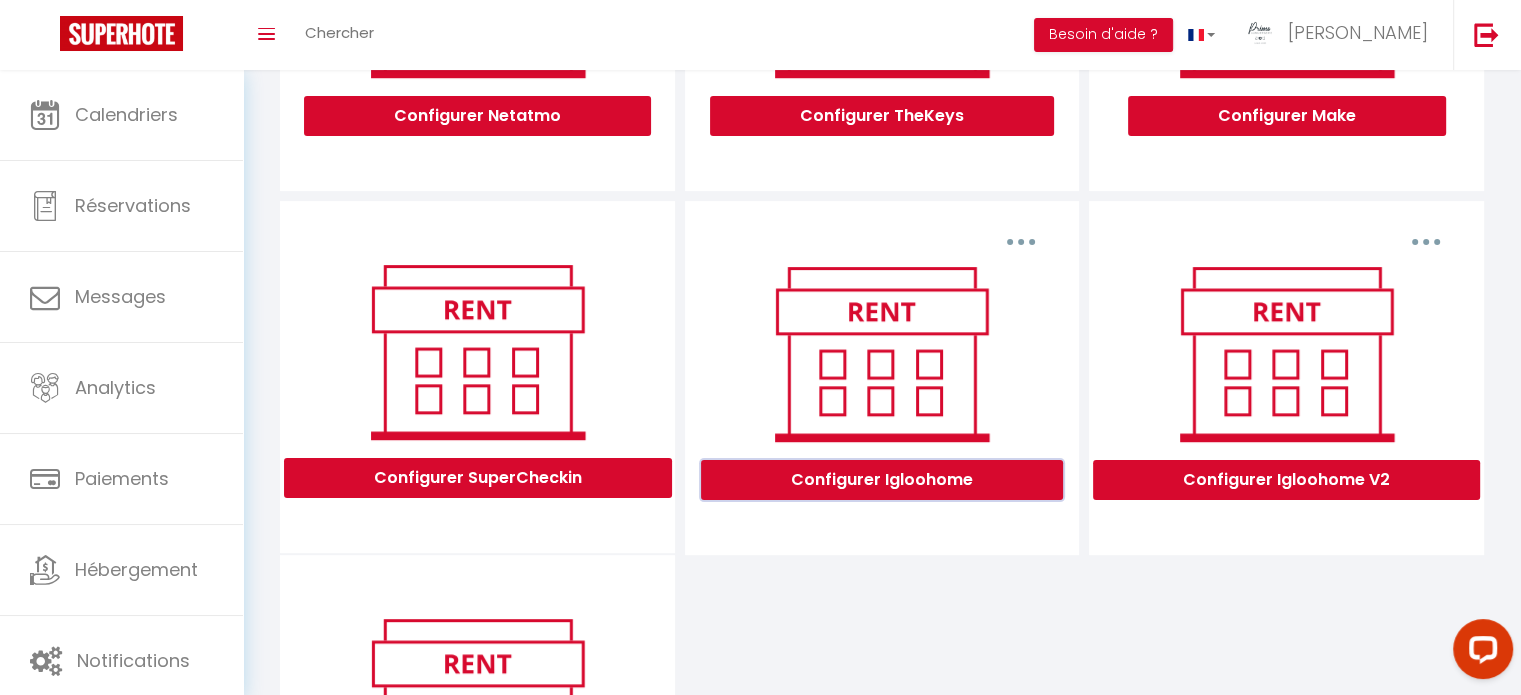 click on "Configurer Igloohome" at bounding box center (882, 480) 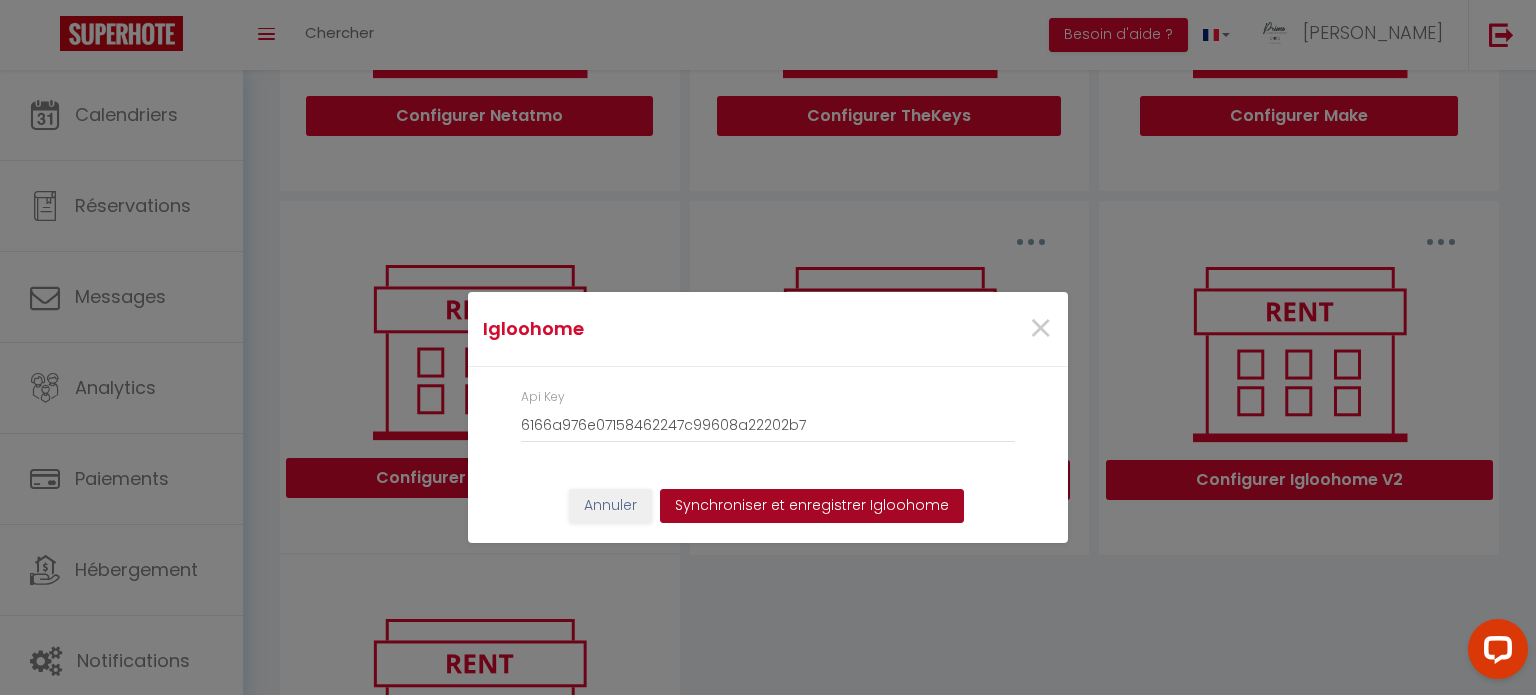 click on "Synchroniser et enregistrer Igloohome" at bounding box center (812, 506) 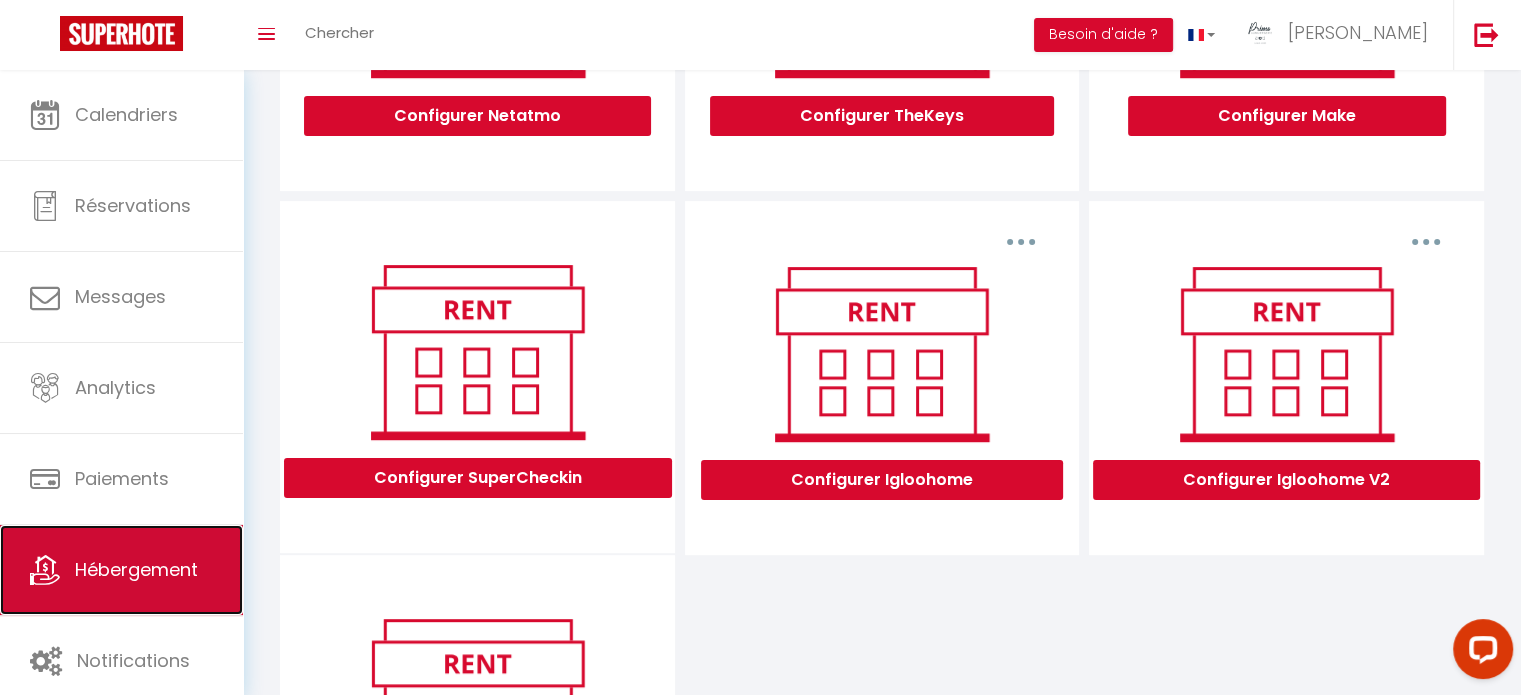 click on "Hébergement" at bounding box center (121, 570) 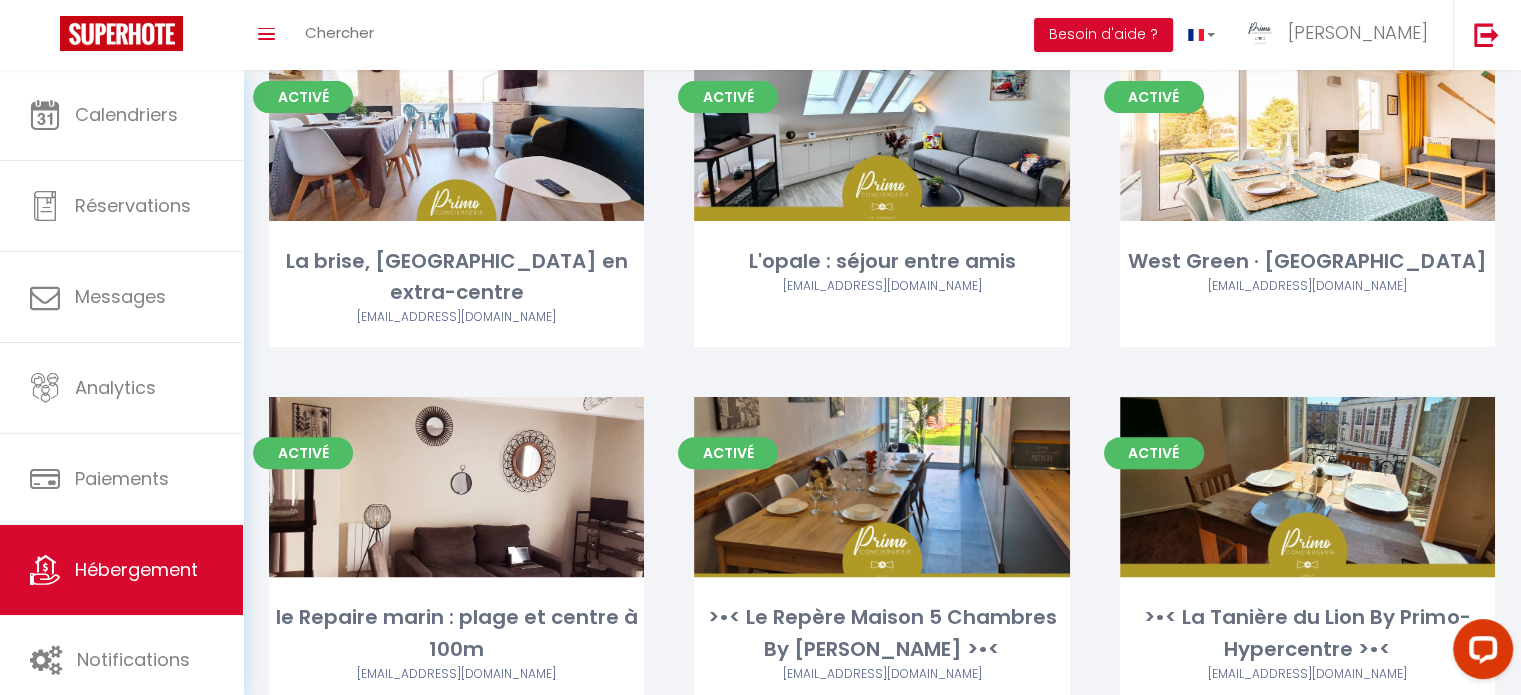 scroll, scrollTop: 540, scrollLeft: 0, axis: vertical 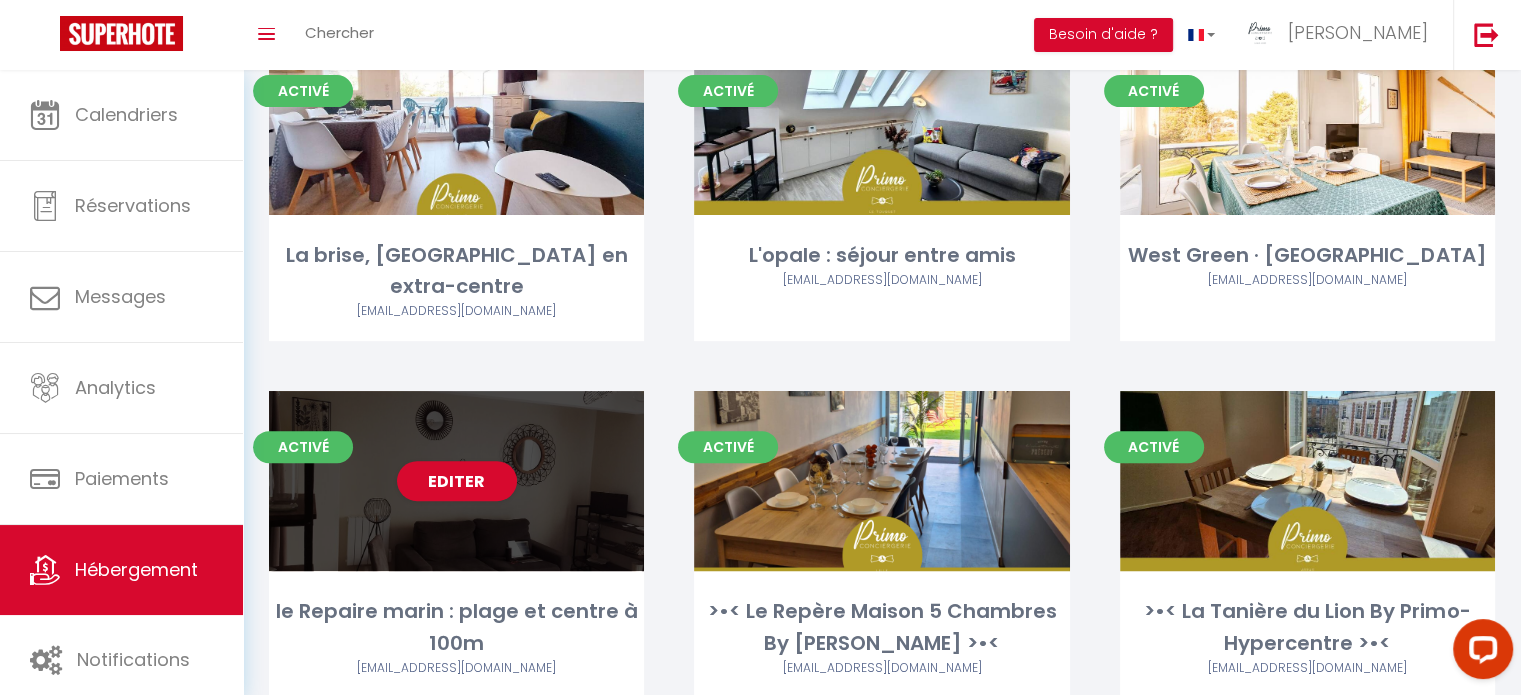 click on "Editer" at bounding box center (456, 481) 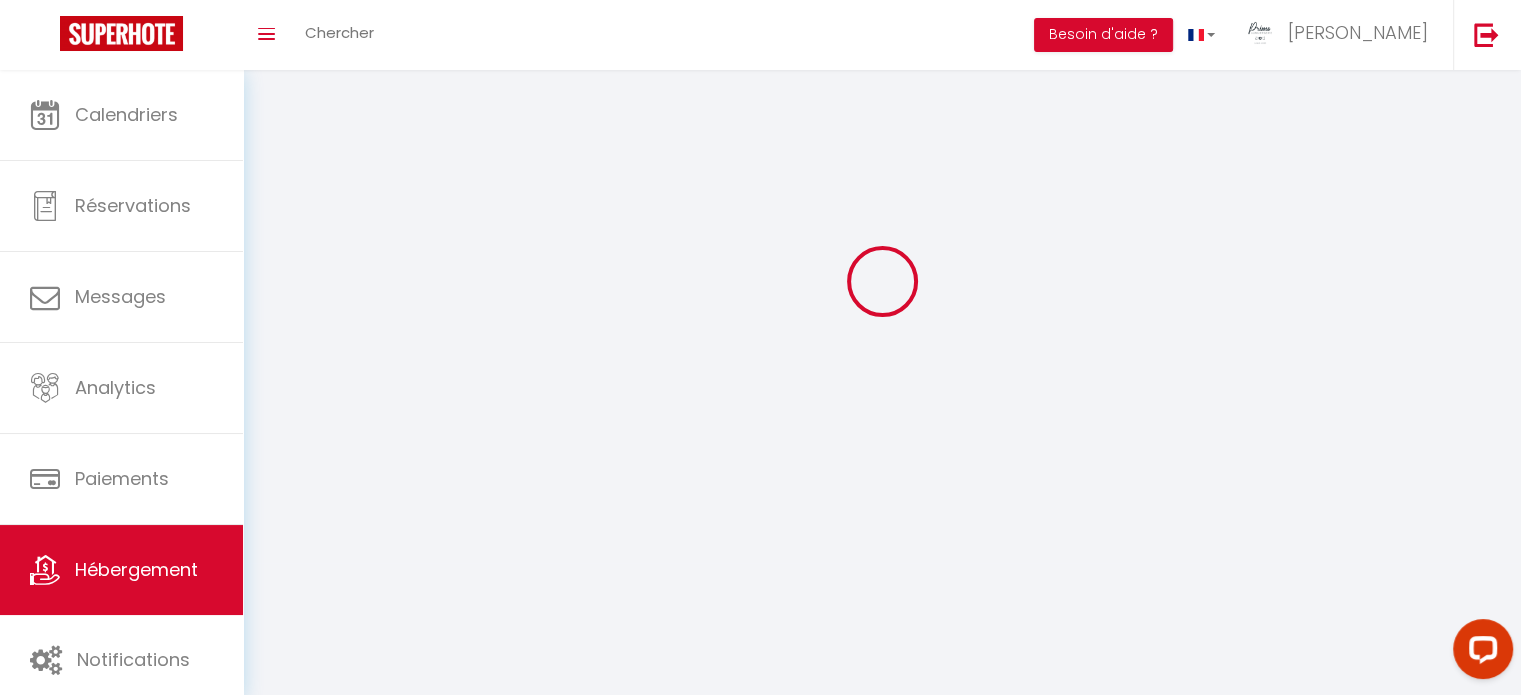 scroll, scrollTop: 0, scrollLeft: 0, axis: both 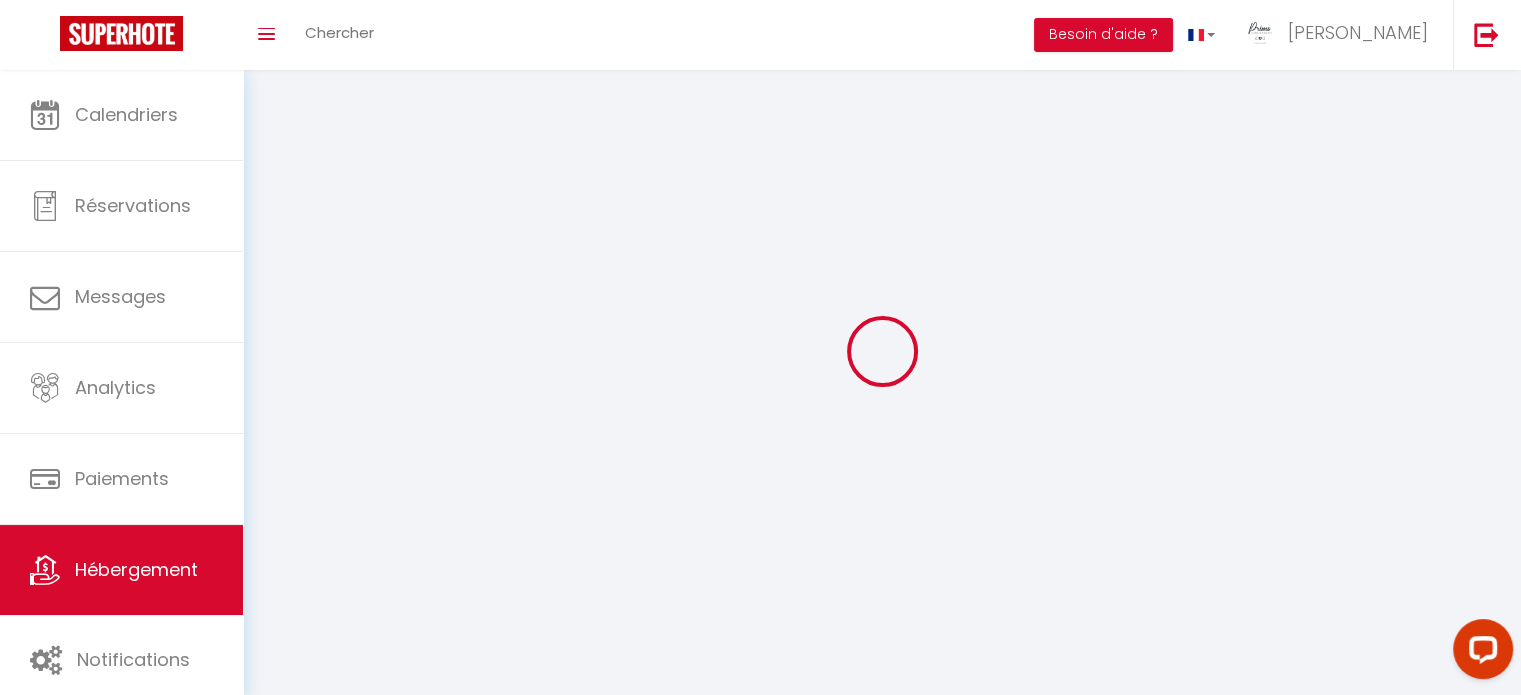select on "Igloohome" 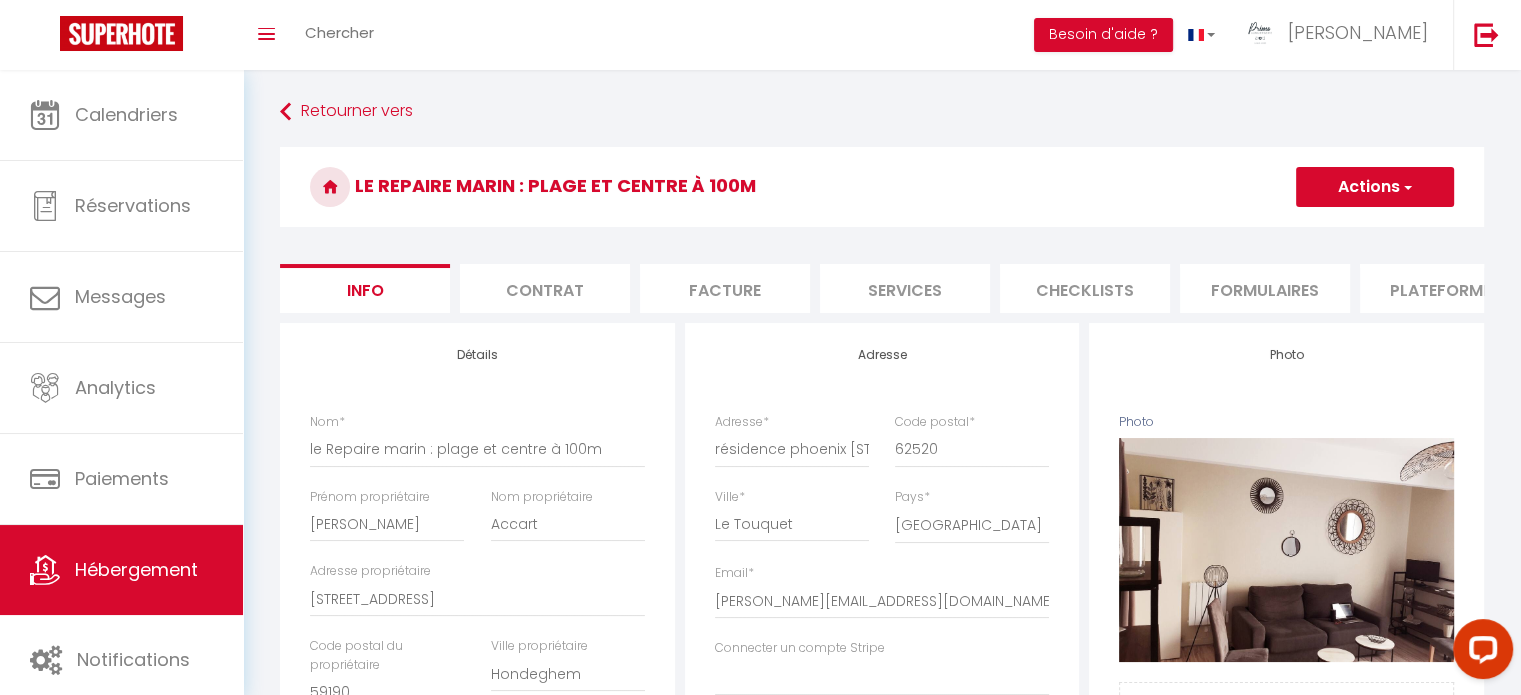 click on "Services" at bounding box center (905, 288) 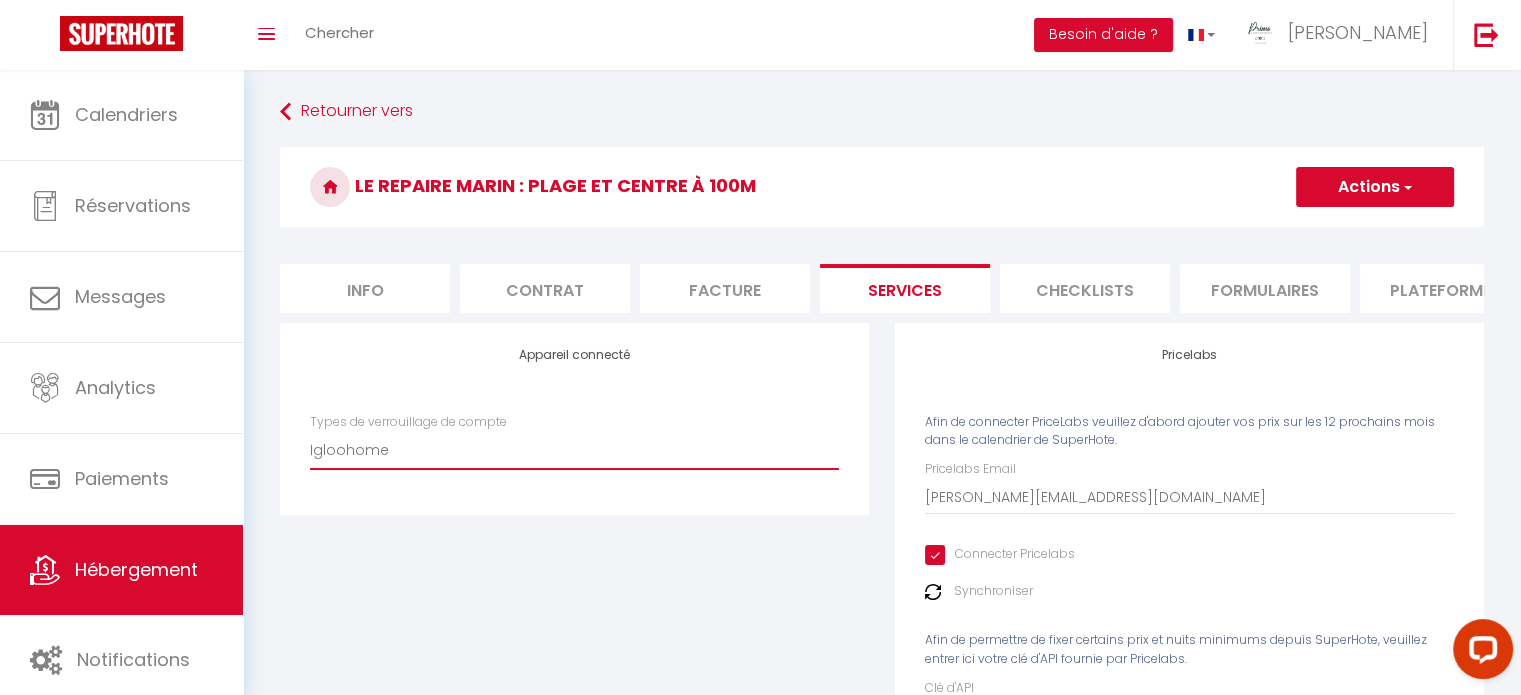 click on "Igloohome
IgloohomeV2" at bounding box center [574, 450] 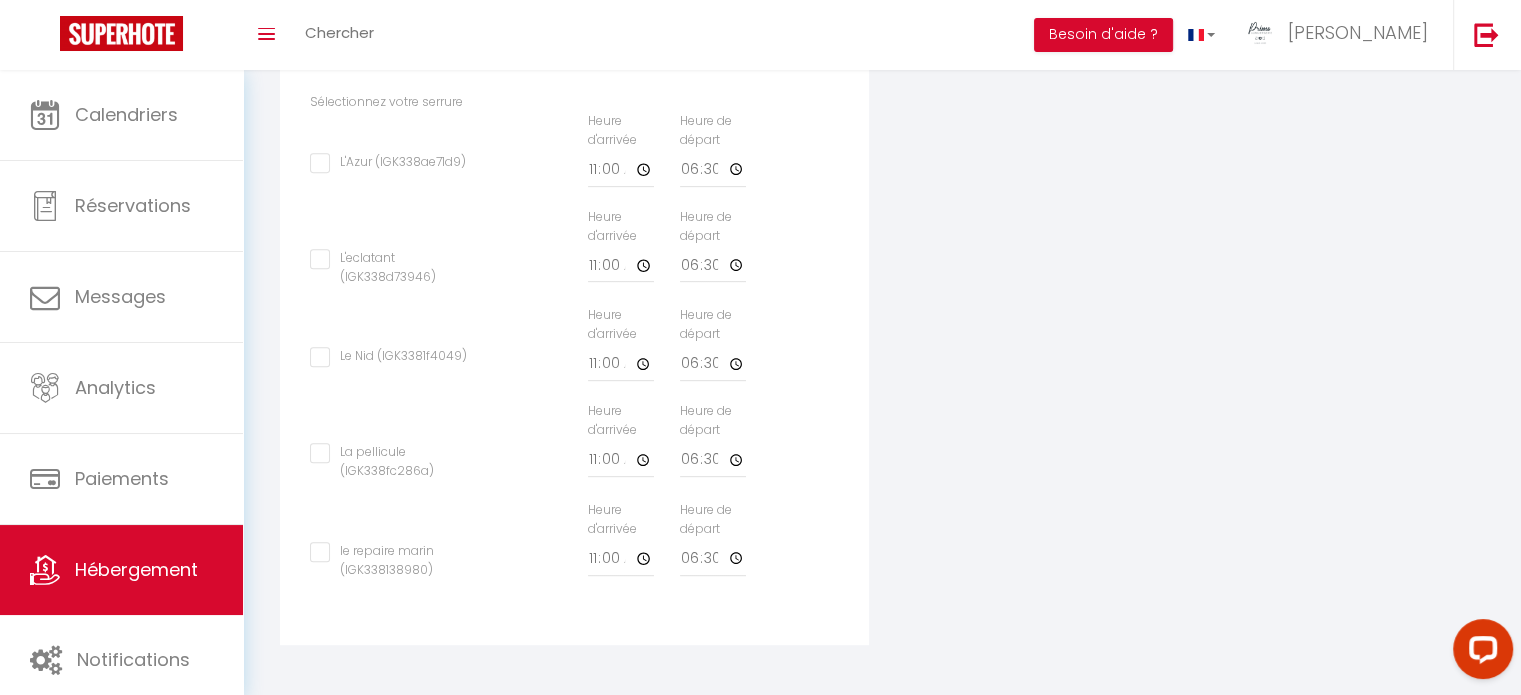 scroll, scrollTop: 825, scrollLeft: 0, axis: vertical 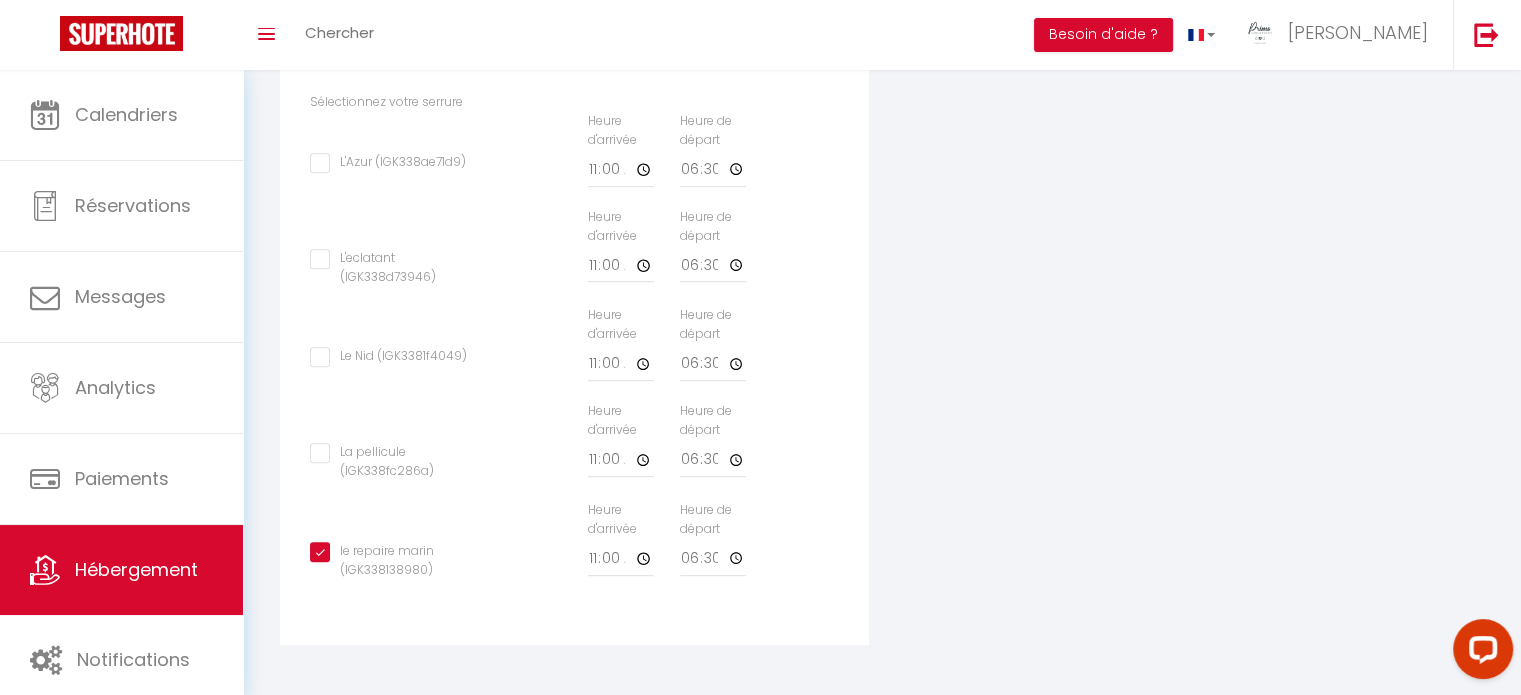 checkbox on "false" 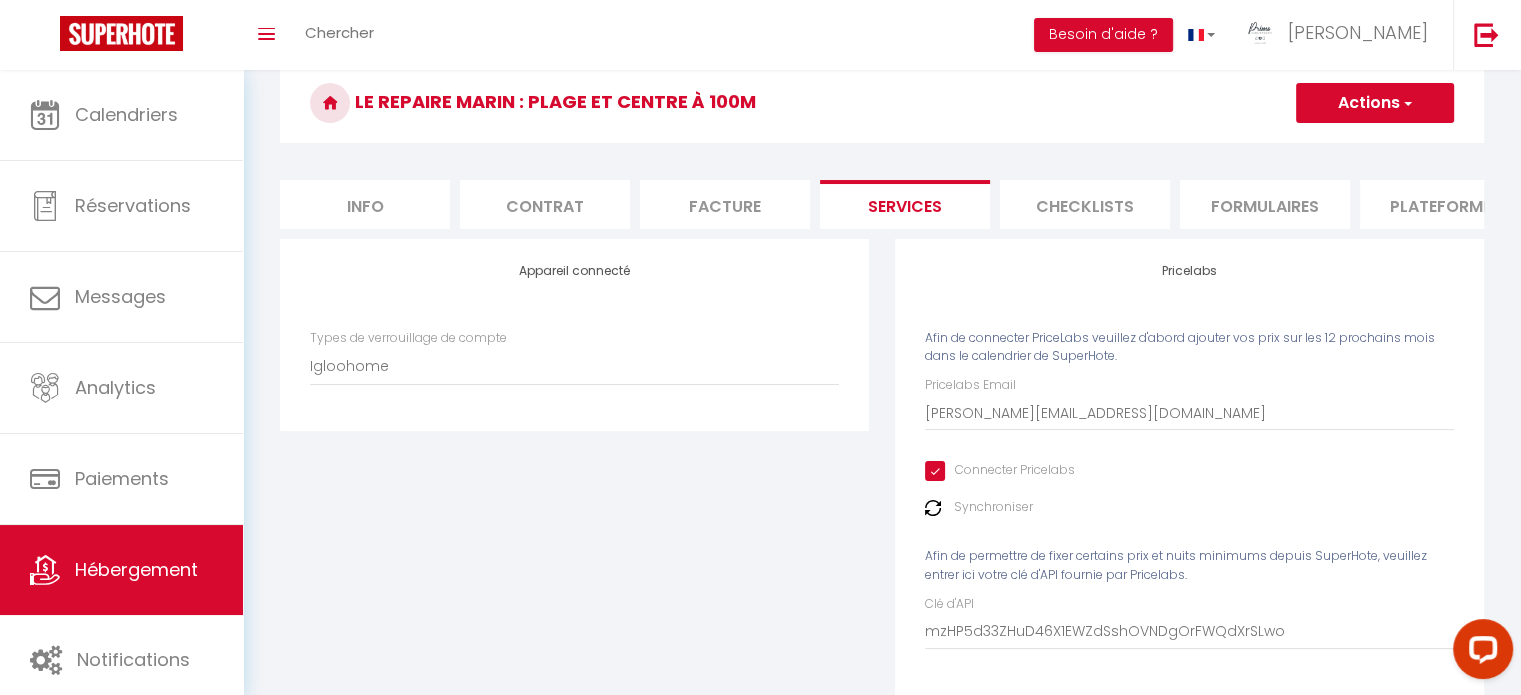 scroll, scrollTop: 0, scrollLeft: 0, axis: both 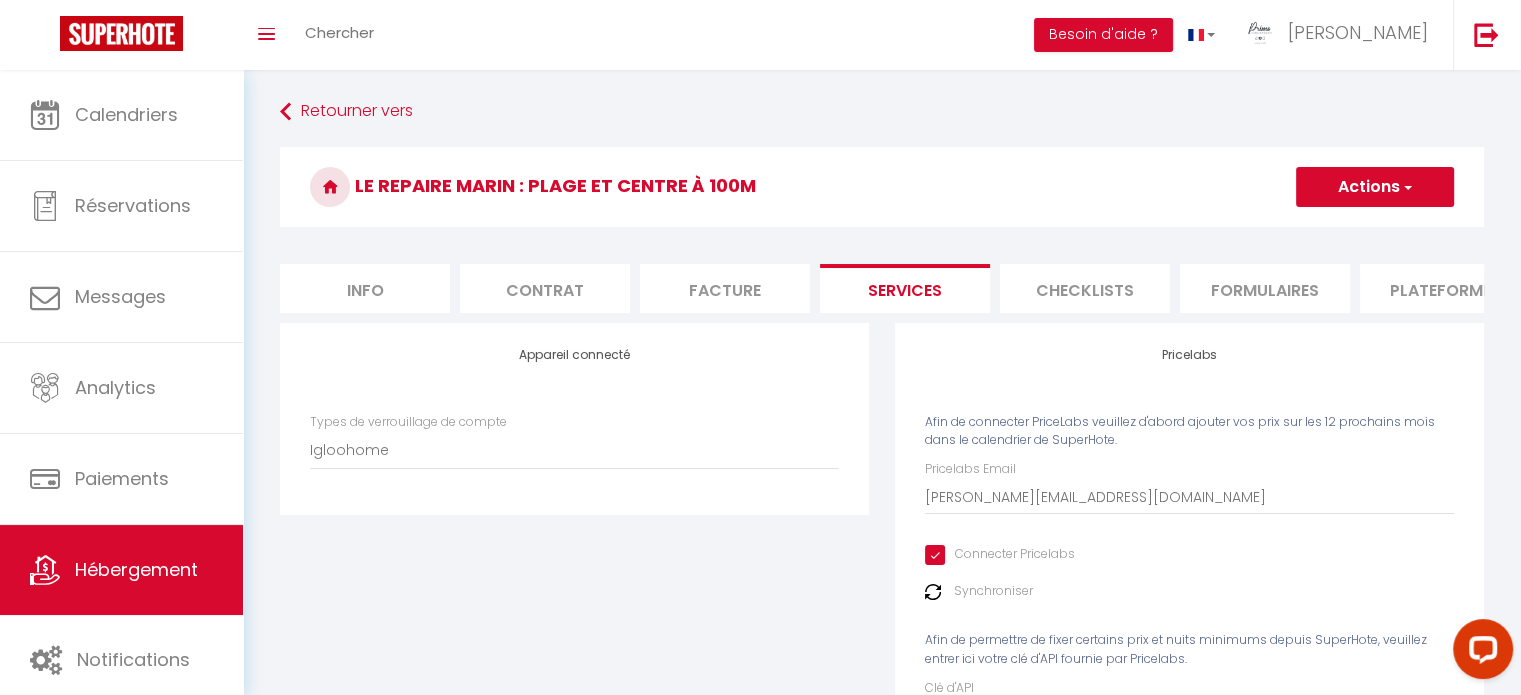 click on "Actions" at bounding box center (1375, 187) 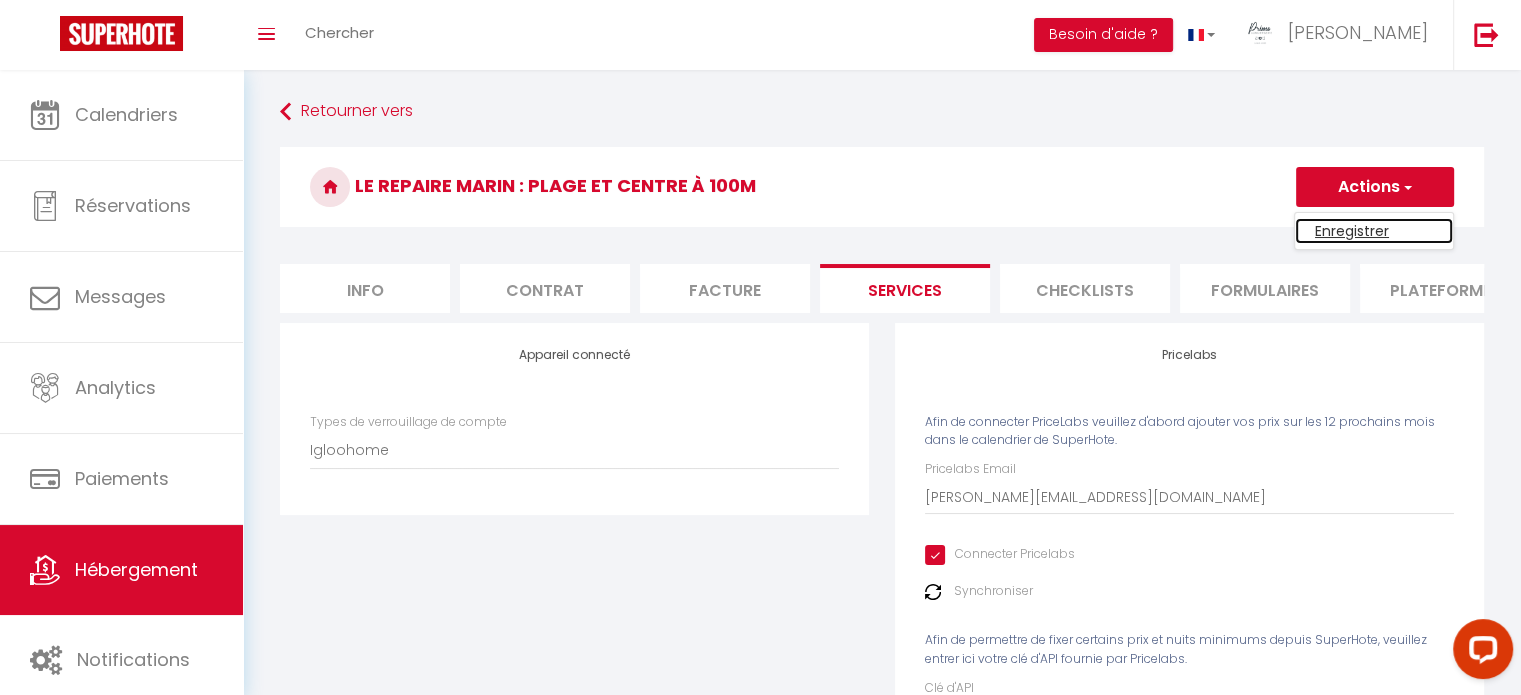 click on "Enregistrer" at bounding box center (1374, 231) 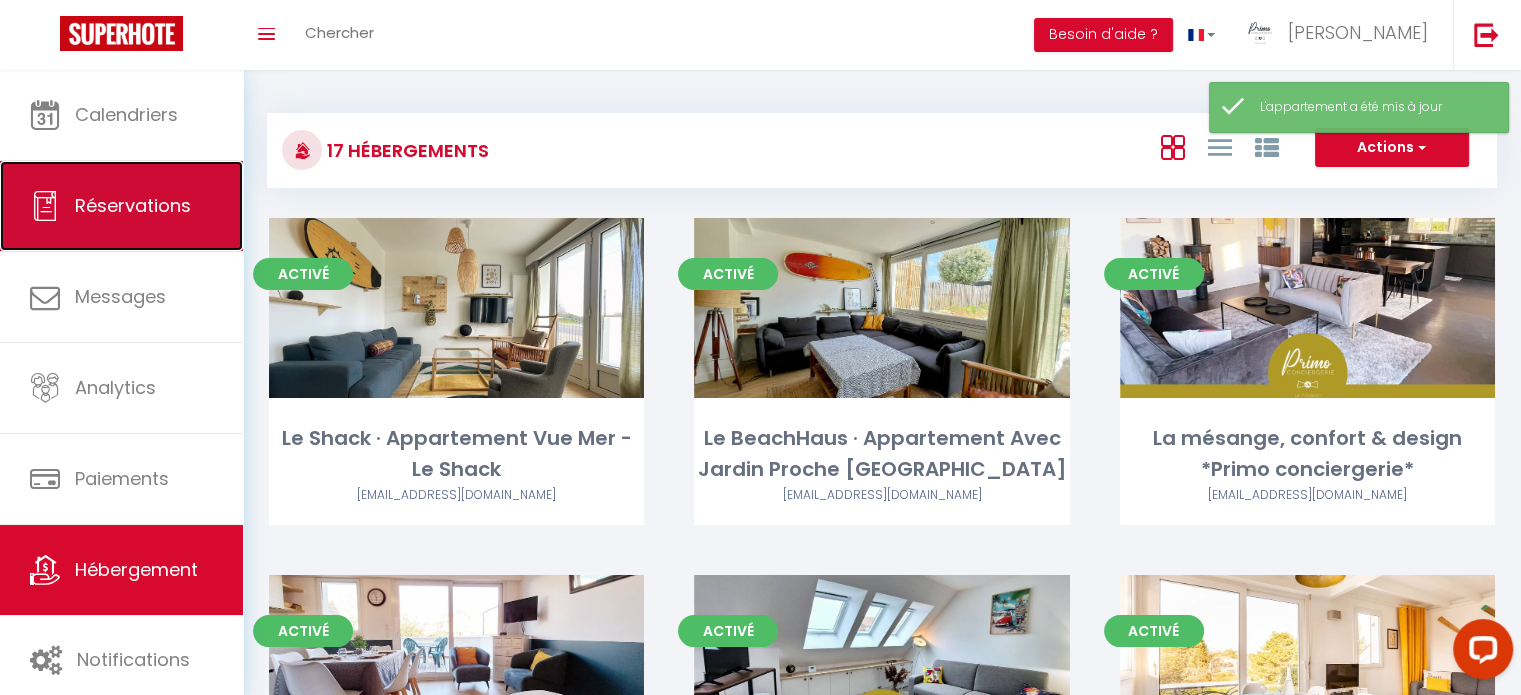 click on "Réservations" at bounding box center (121, 206) 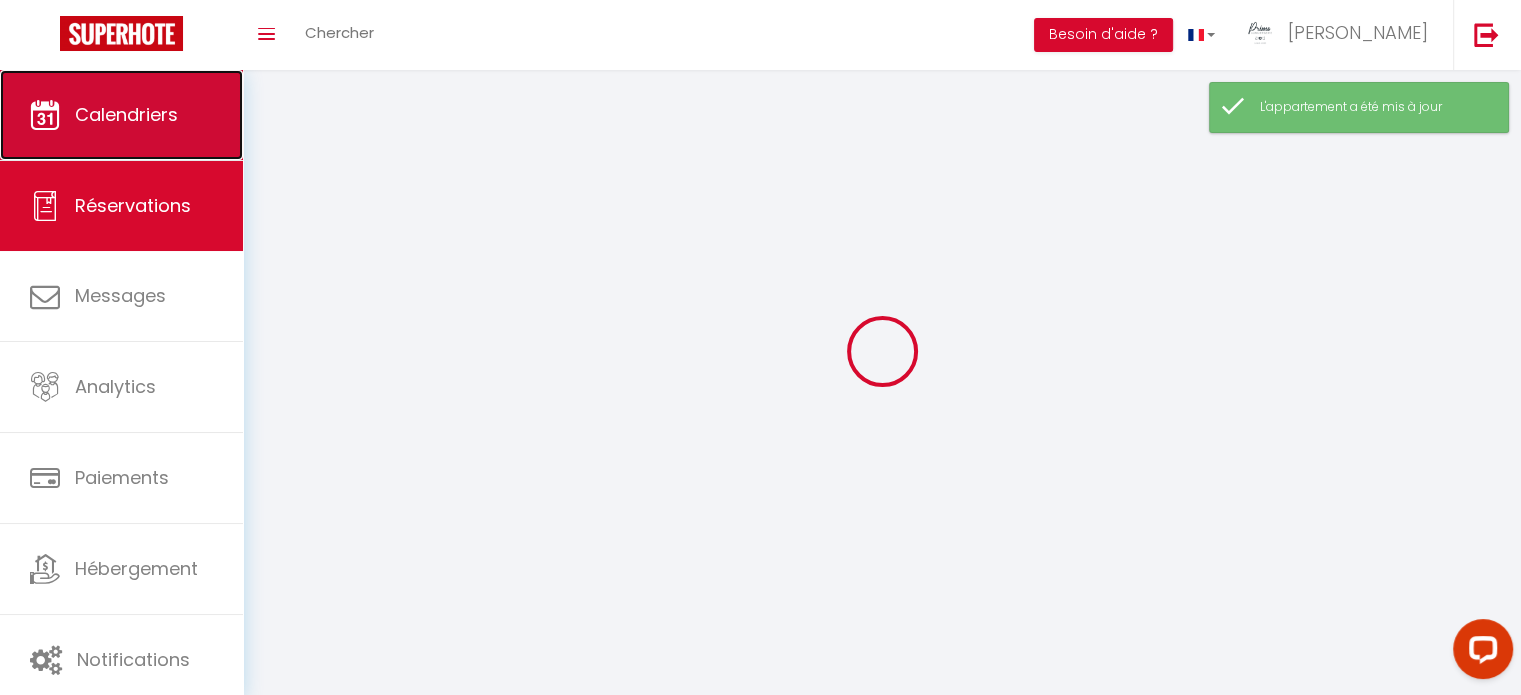 click on "Calendriers" at bounding box center (121, 115) 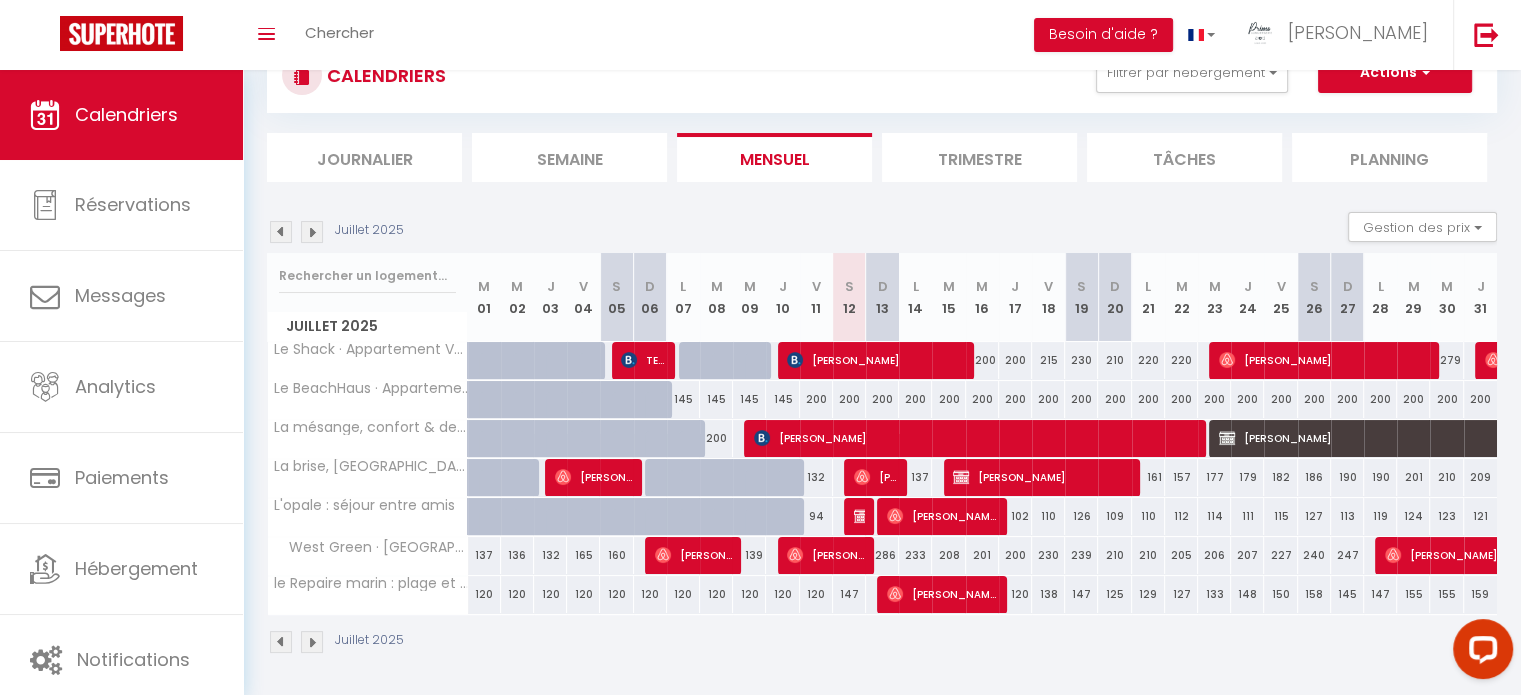 scroll, scrollTop: 74, scrollLeft: 0, axis: vertical 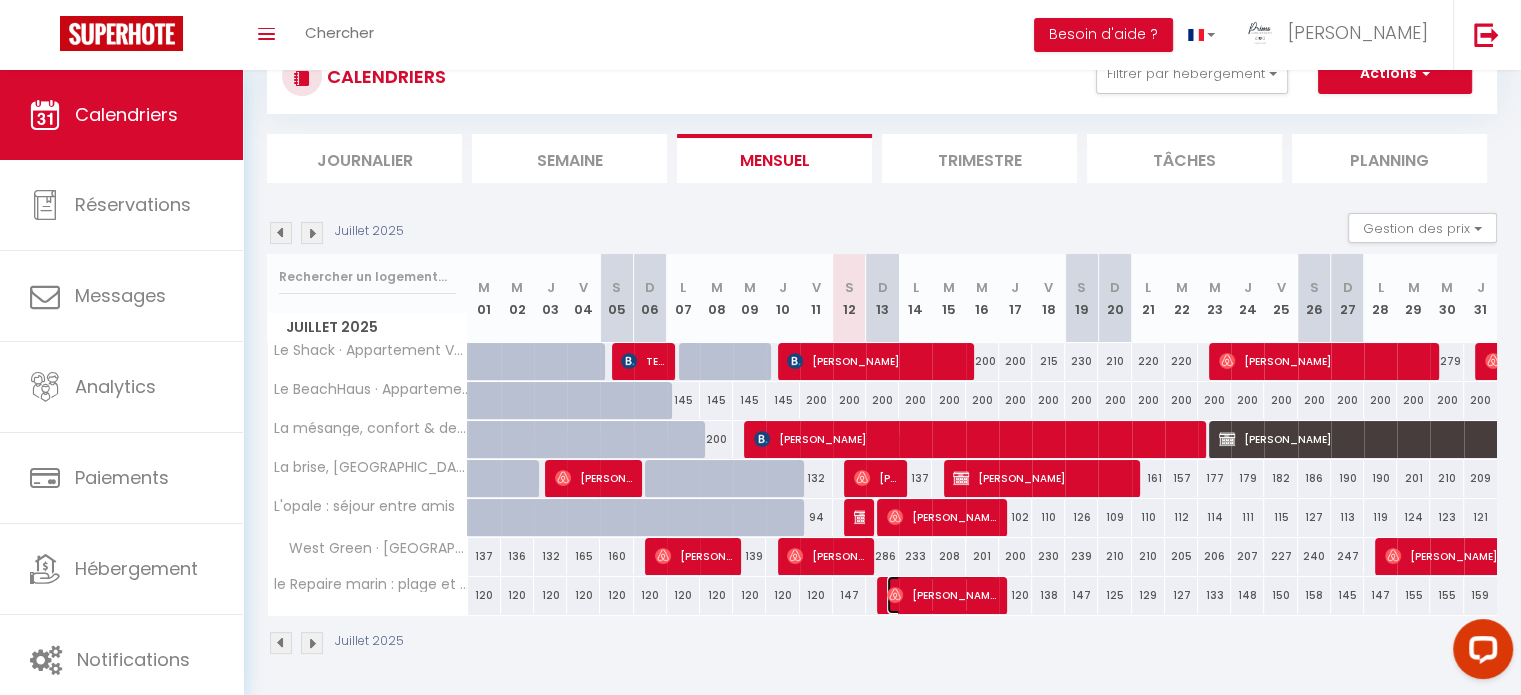 click on "[PERSON_NAME]" at bounding box center (942, 595) 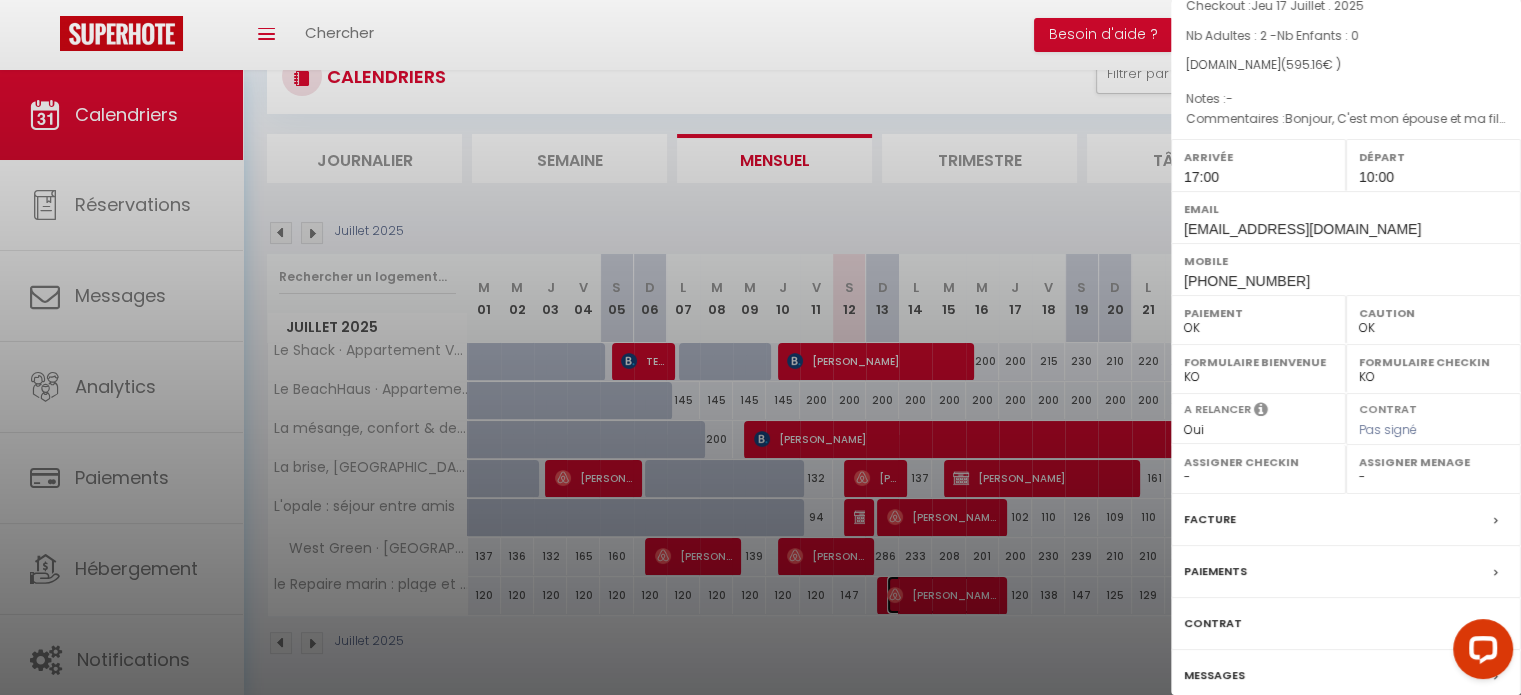 scroll, scrollTop: 253, scrollLeft: 0, axis: vertical 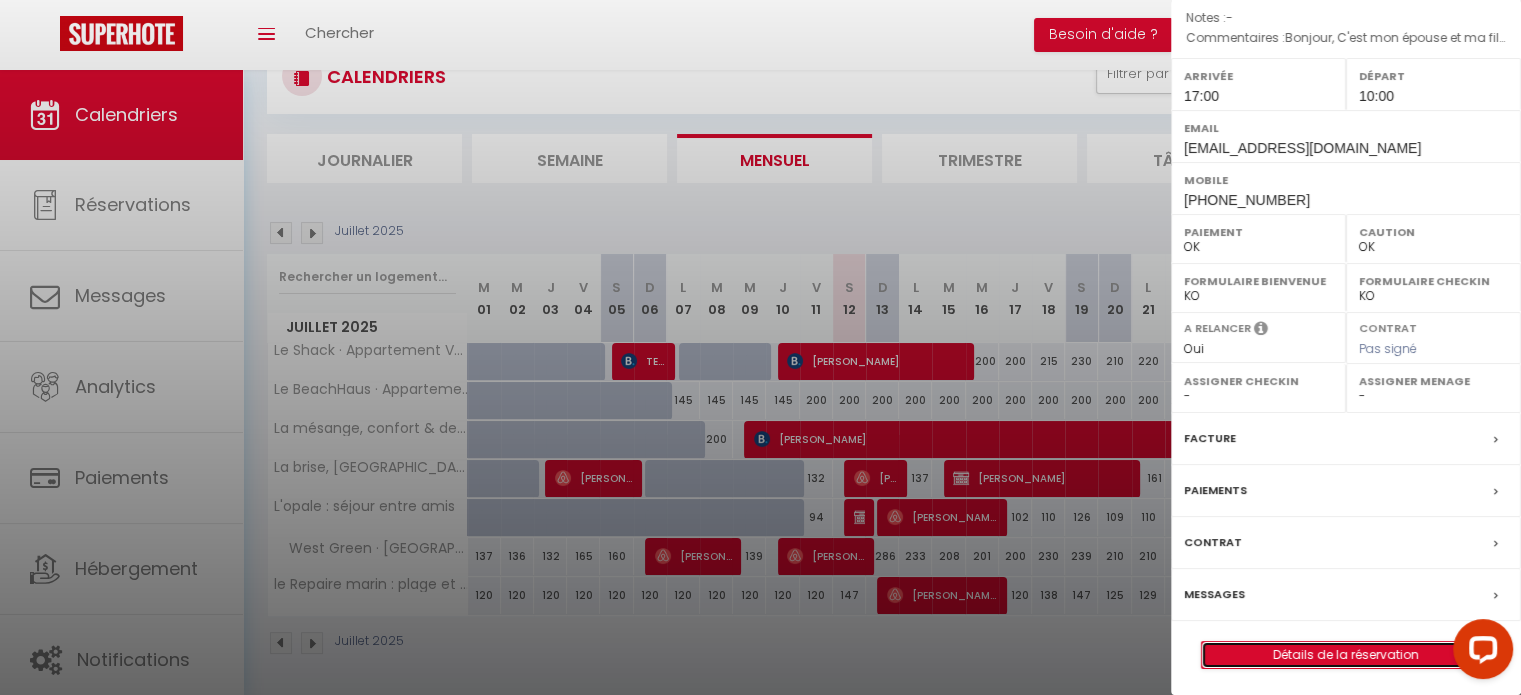 click on "Détails de la réservation" at bounding box center [1346, 655] 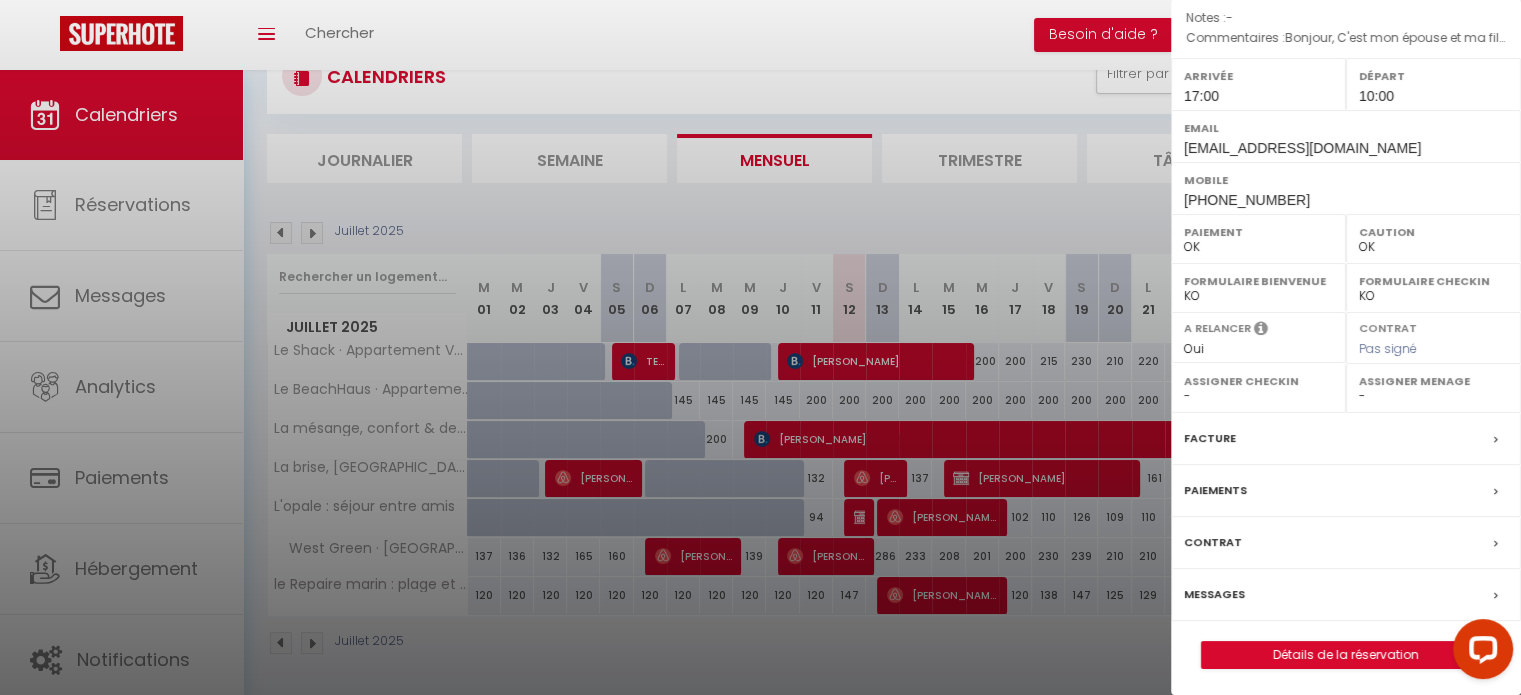 scroll, scrollTop: 0, scrollLeft: 0, axis: both 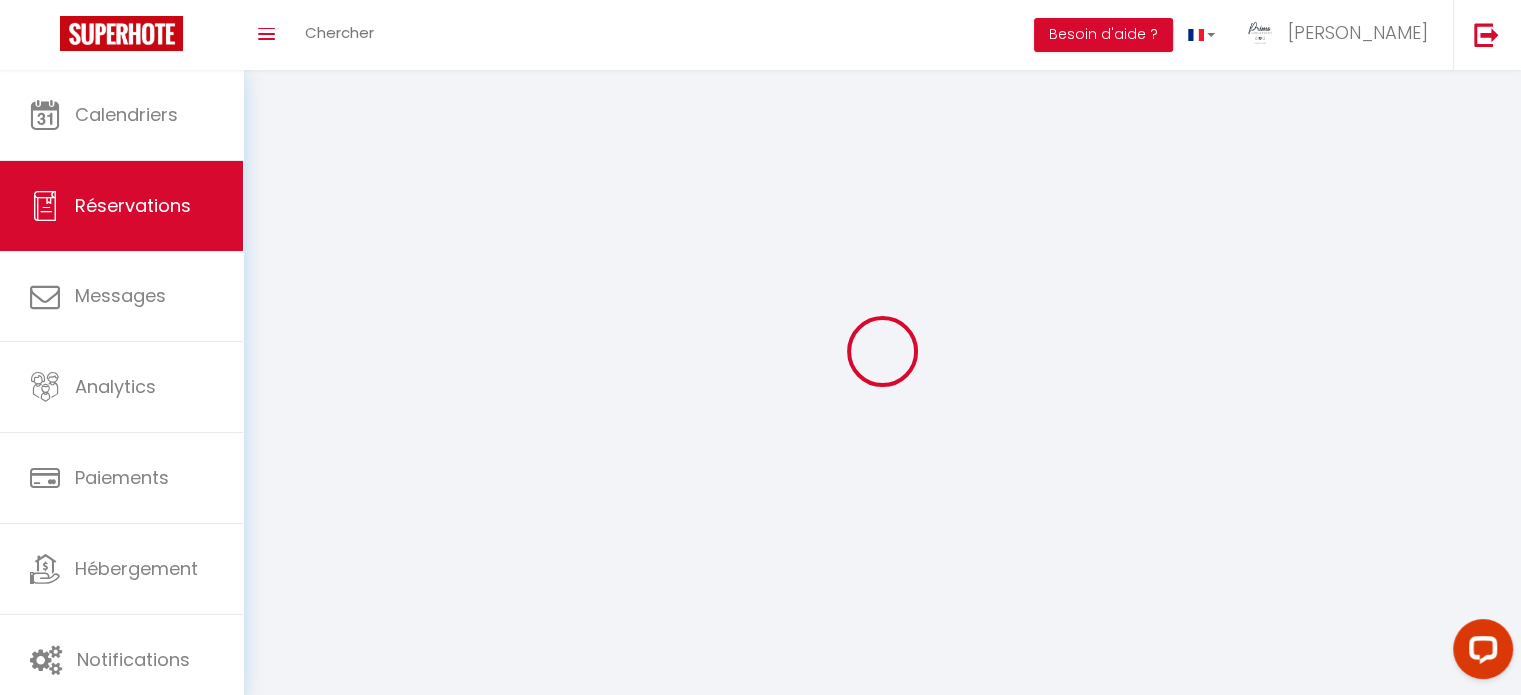 type on "[PERSON_NAME]" 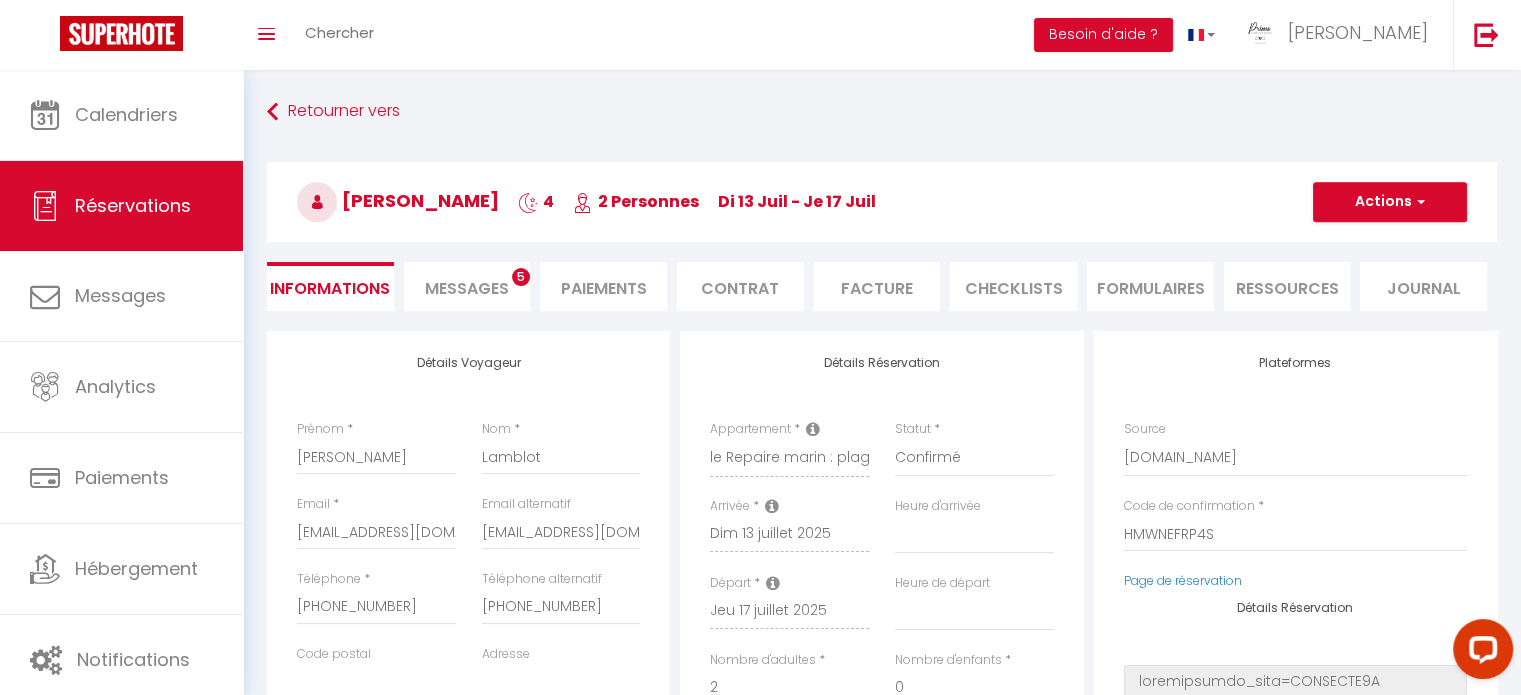 type on "50" 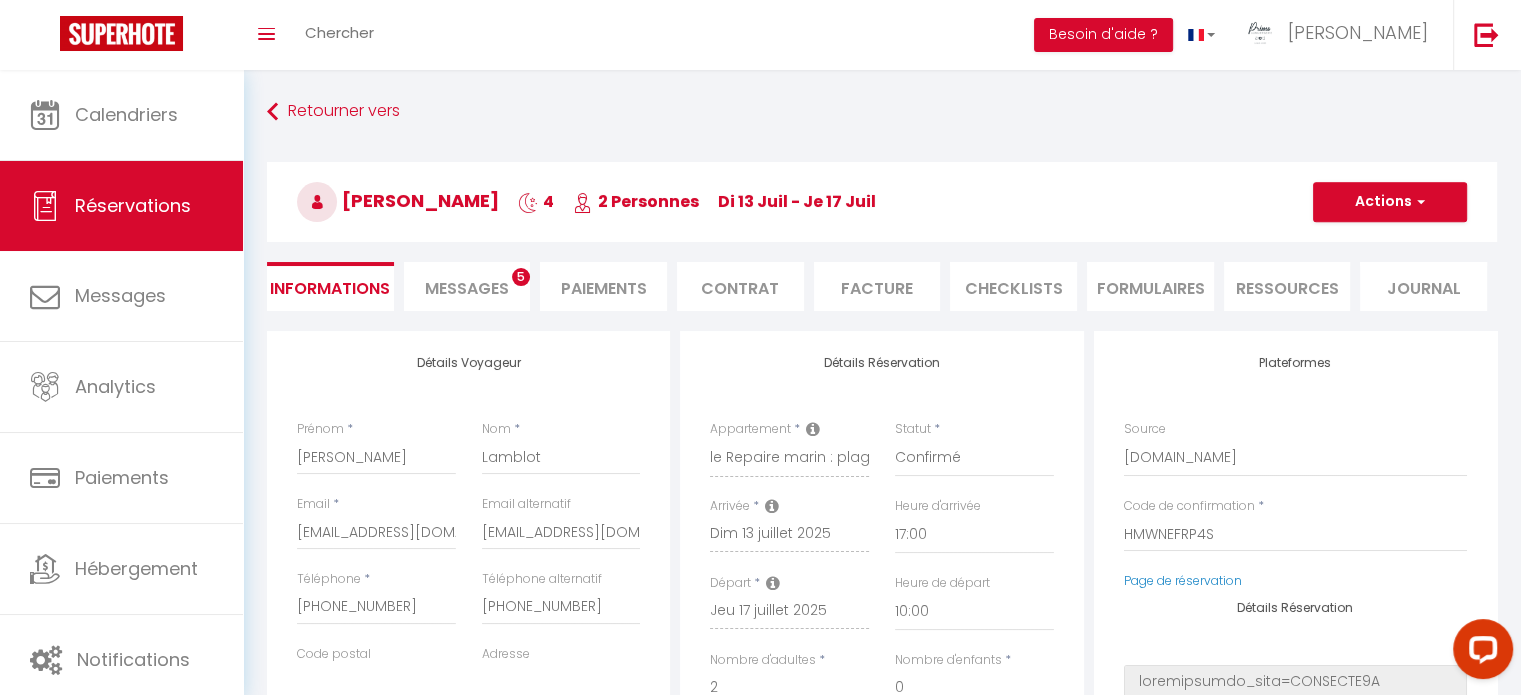 click on "Messages" at bounding box center (467, 288) 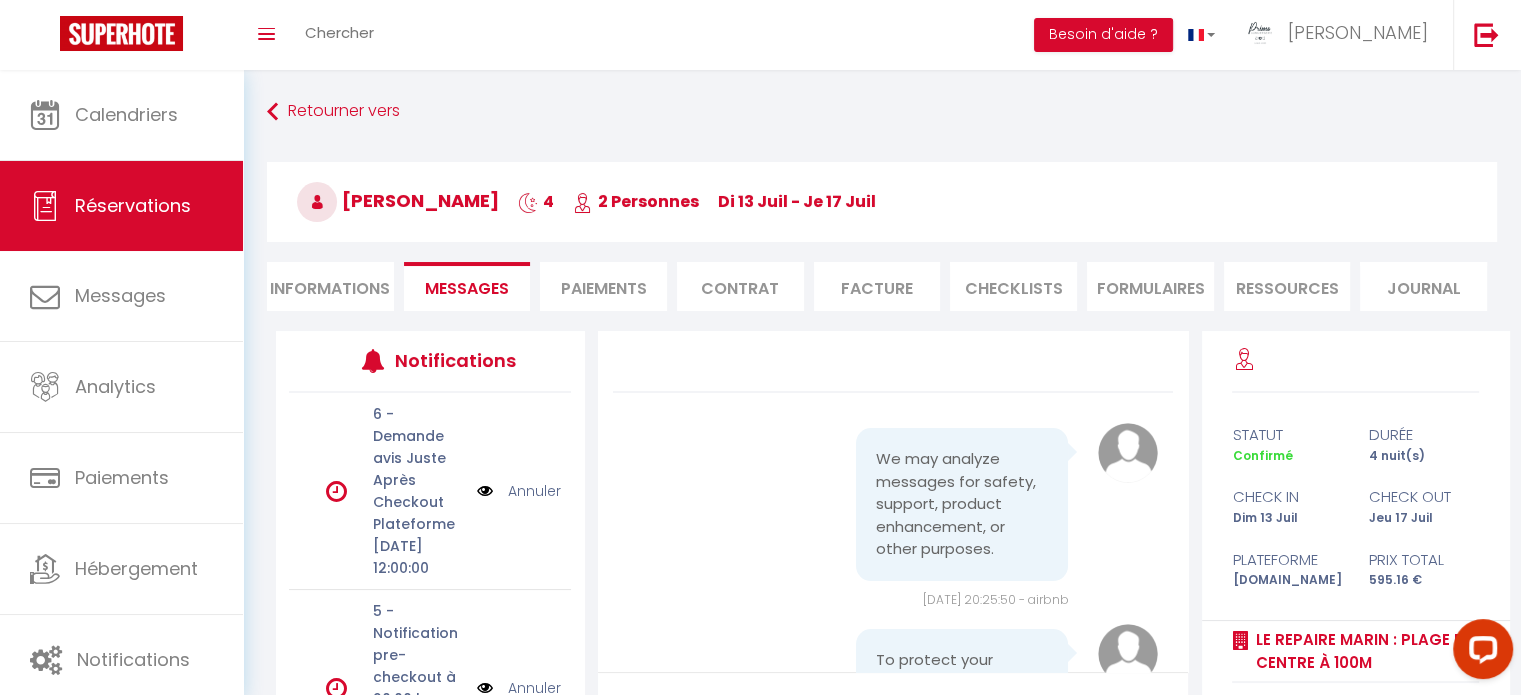 scroll, scrollTop: 177, scrollLeft: 0, axis: vertical 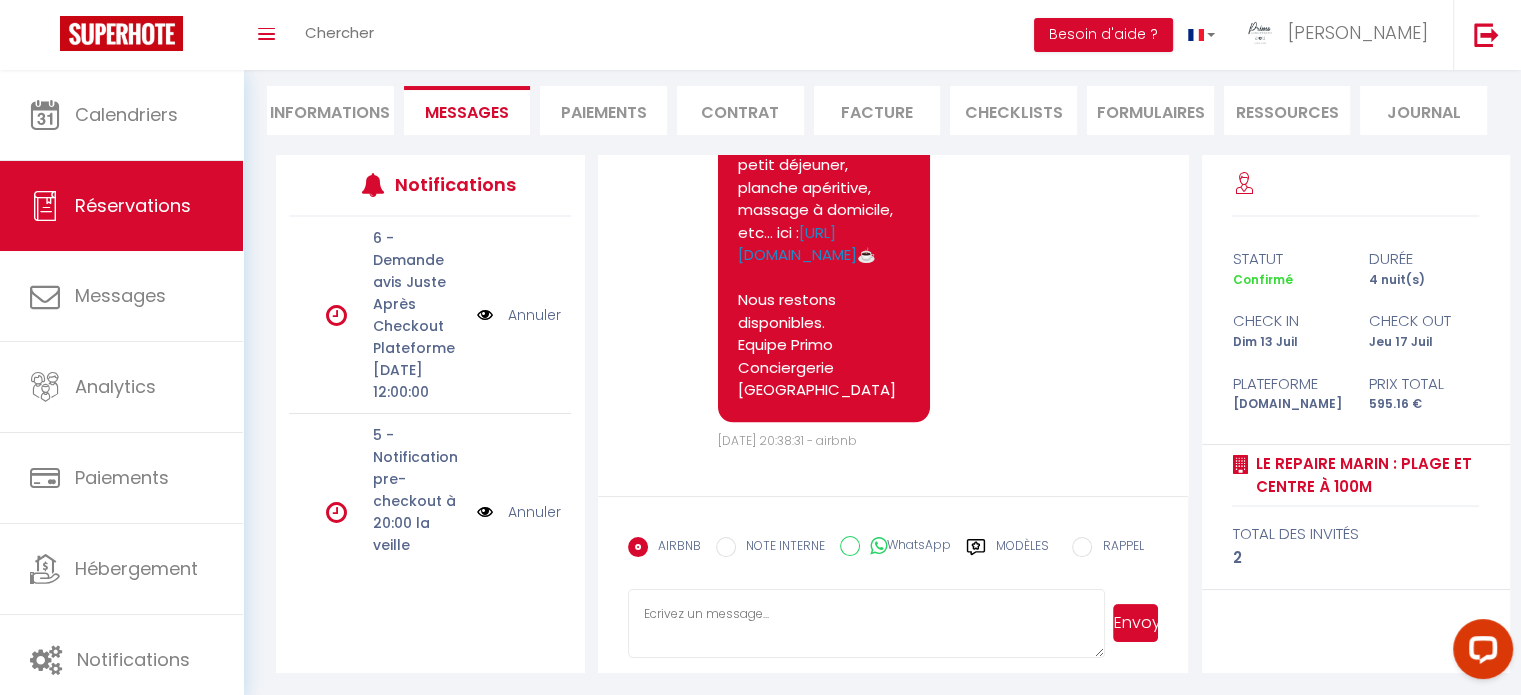 click on "Informations" at bounding box center [330, 110] 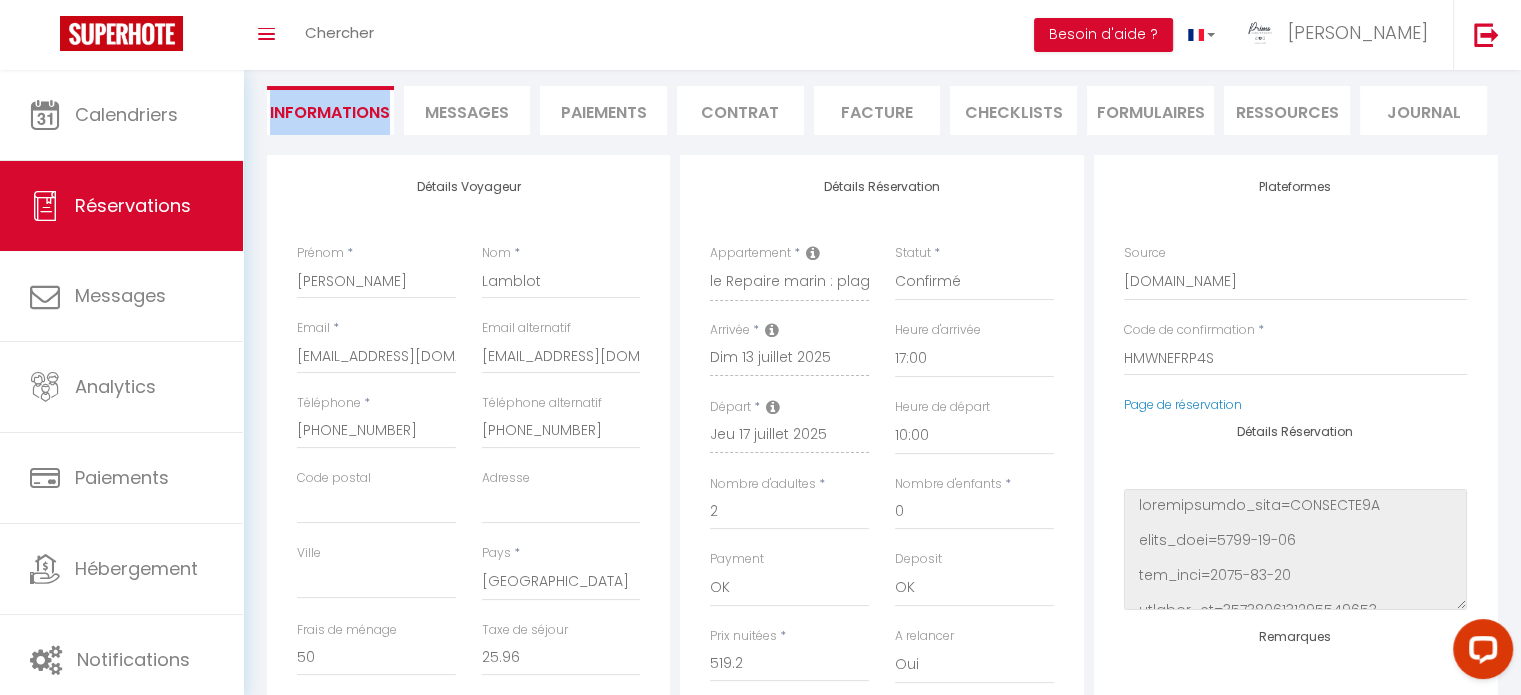 click on "Informations" at bounding box center (330, 110) 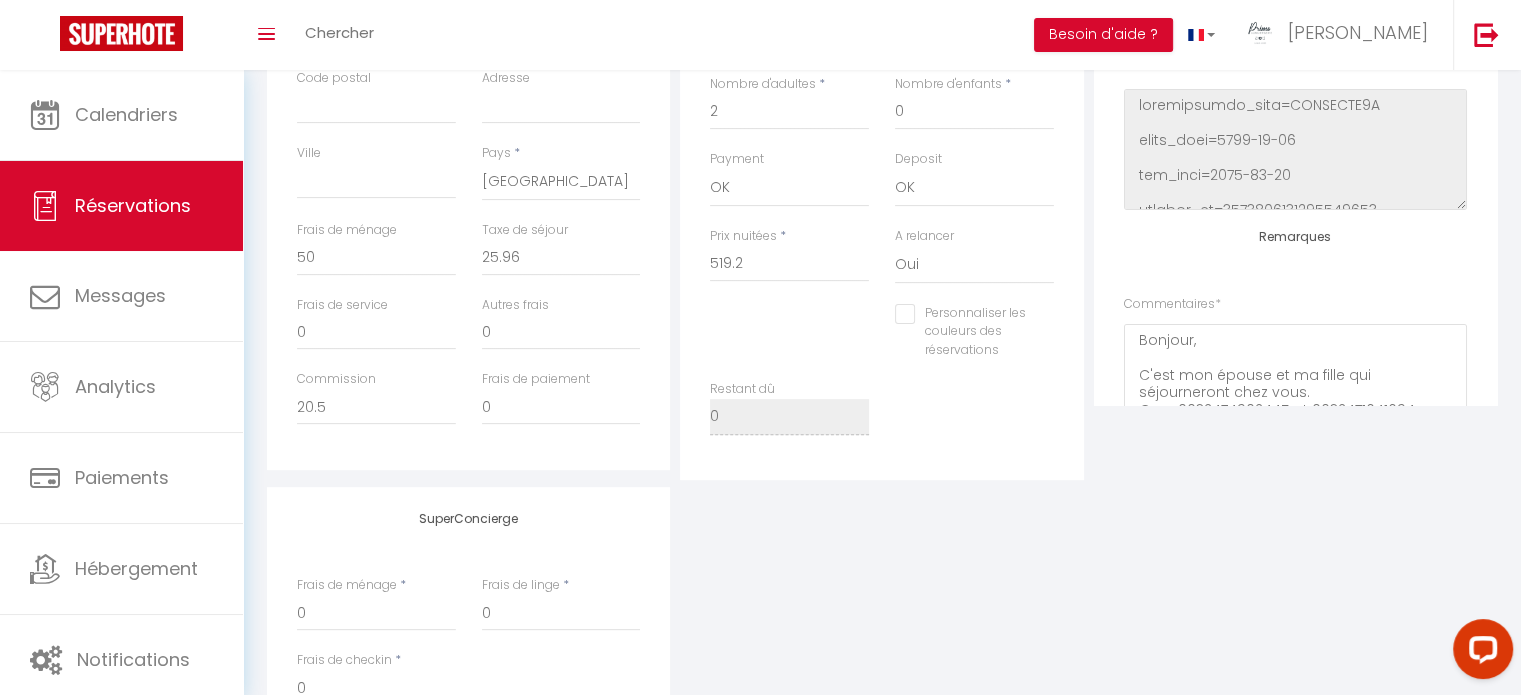 scroll, scrollTop: 576, scrollLeft: 0, axis: vertical 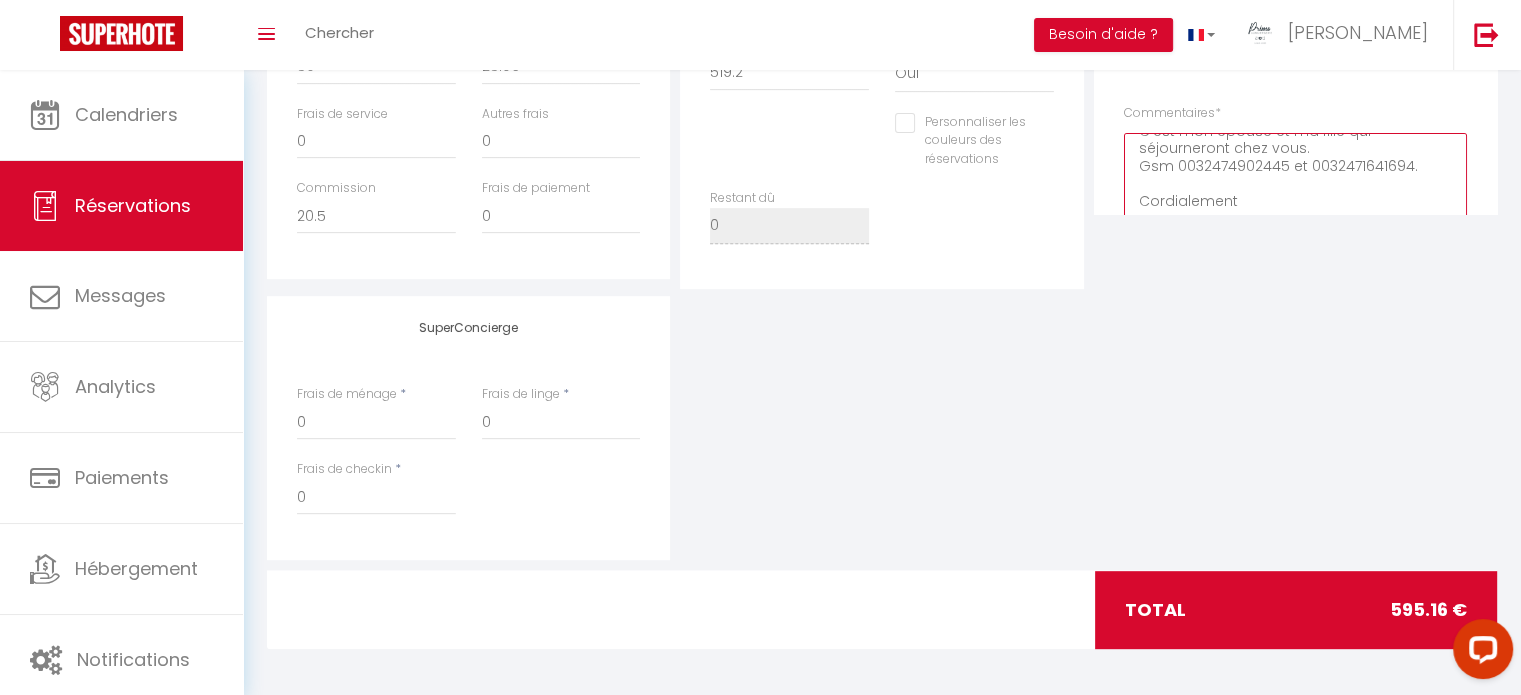checkbox on "false" 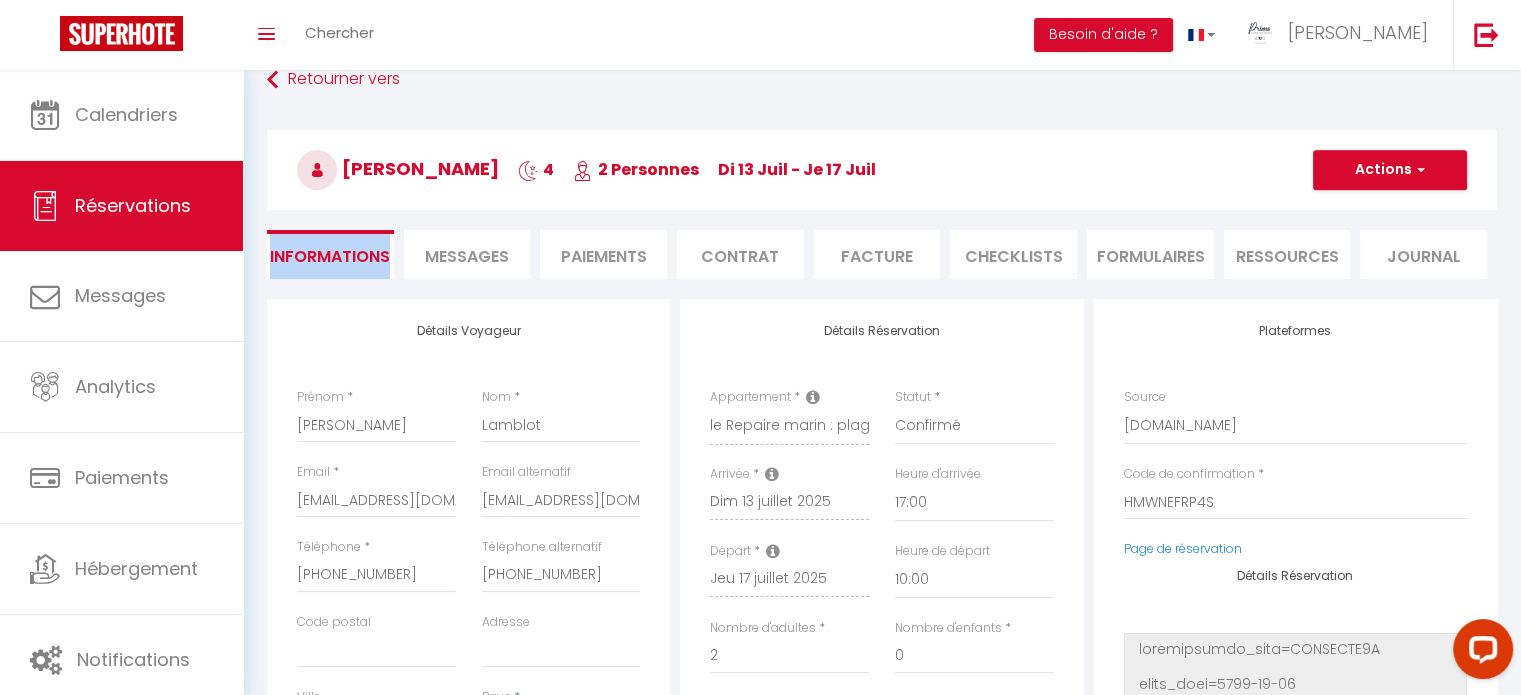 scroll, scrollTop: 12, scrollLeft: 0, axis: vertical 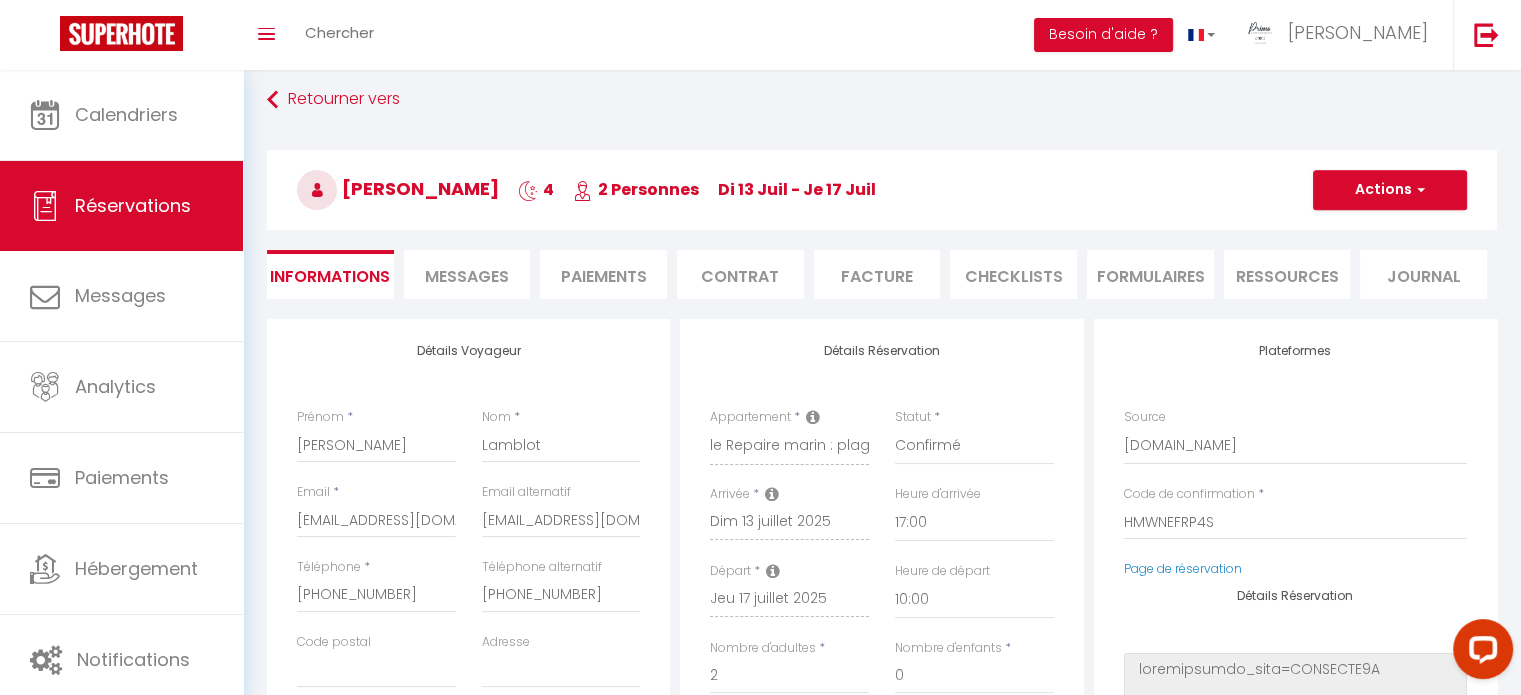 click on "Retourner vers    [PERSON_NAME]   4    2 Personnes
[DATE] - [DATE]
Actions
Enregistrer   Dupliquer   Supprimer
Actions
Enregistrer   Aperçu et éditer   Envoyer la facture   Copier le lien
Actions
Voir le contrat   Envoyer le contrat   Copier le lien
Actions
Encaisser un paiement     Encaisser une caution     Créer nouveau lien paiement     Créer nouveau lien caution     Envoyer un paiement global
Actions
Informations   Messages     Paiements   Contrat   Facture   CHECKLISTS   FORMULAIRES   Ressources   Journal" at bounding box center (882, 200) 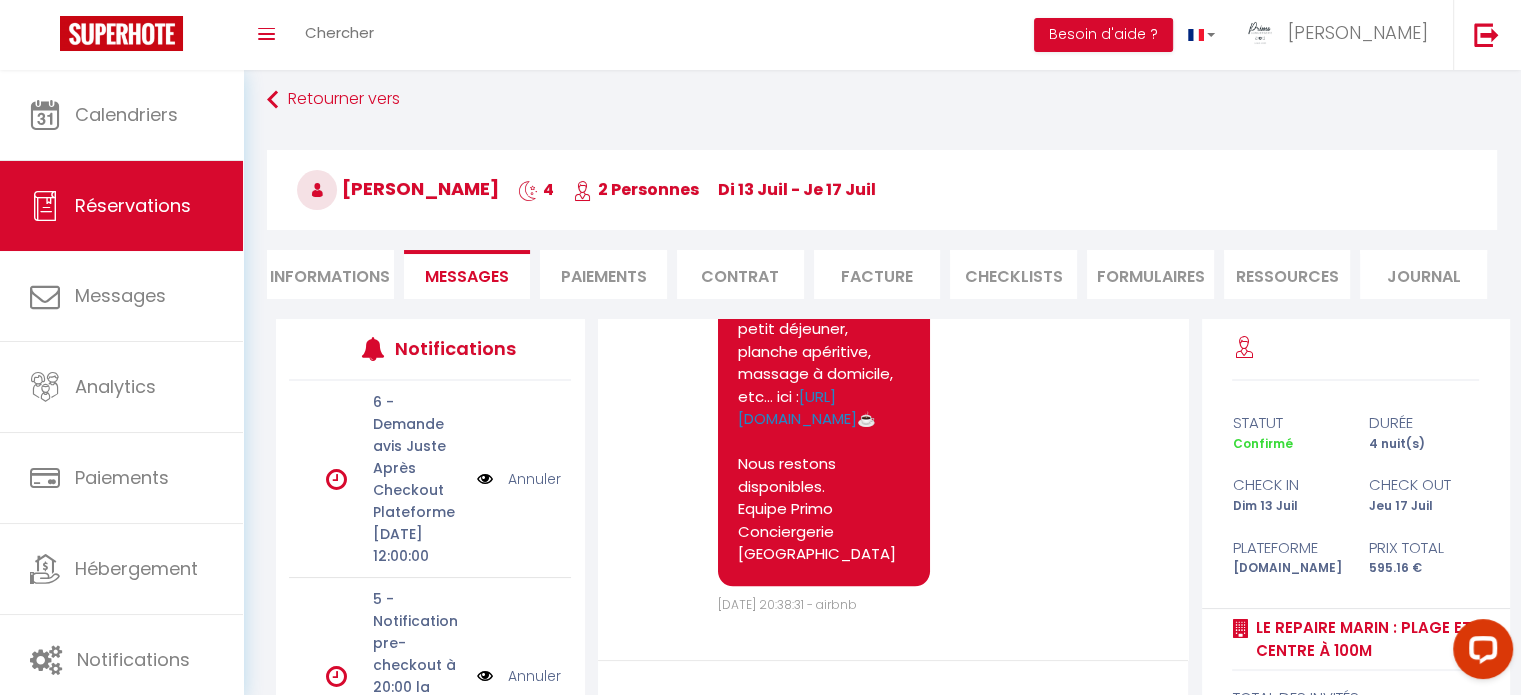 click on "Paiements" at bounding box center (603, 274) 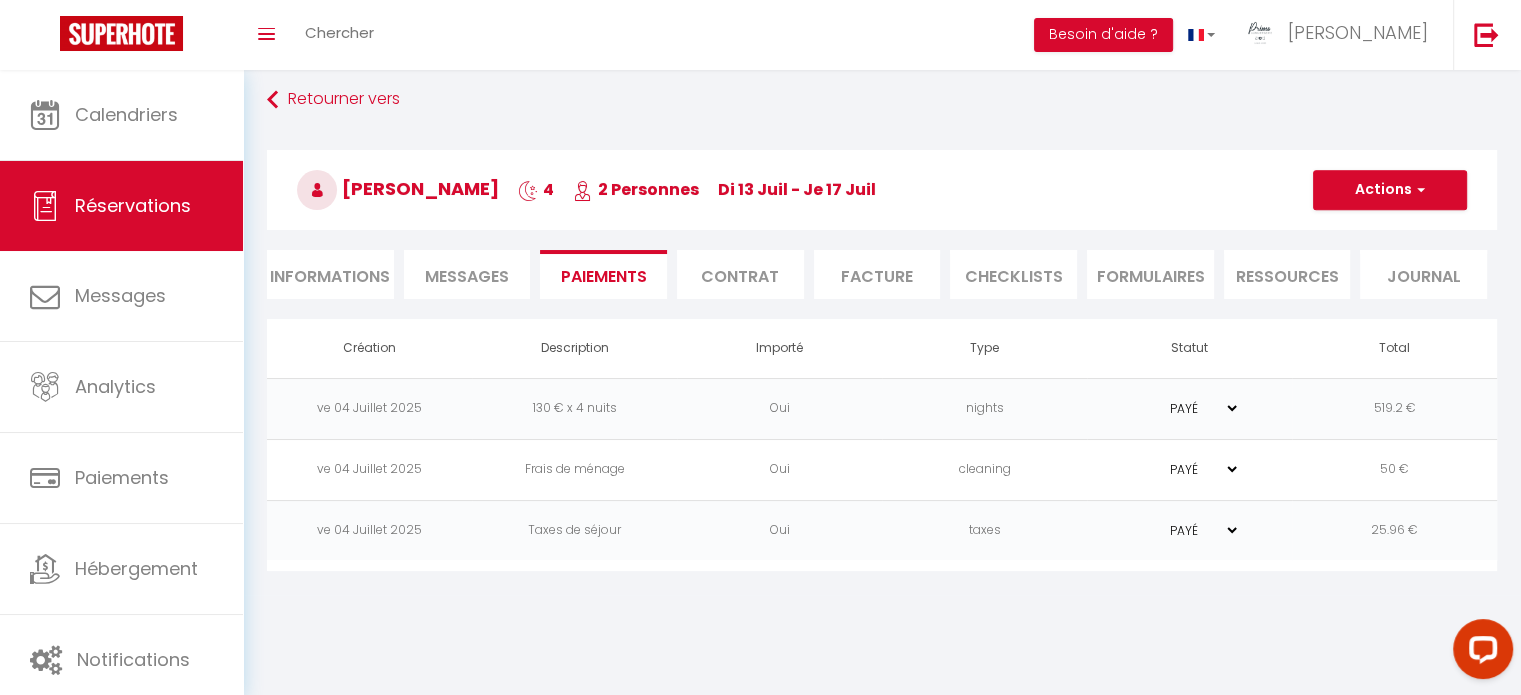 click on "Contrat" at bounding box center (740, 274) 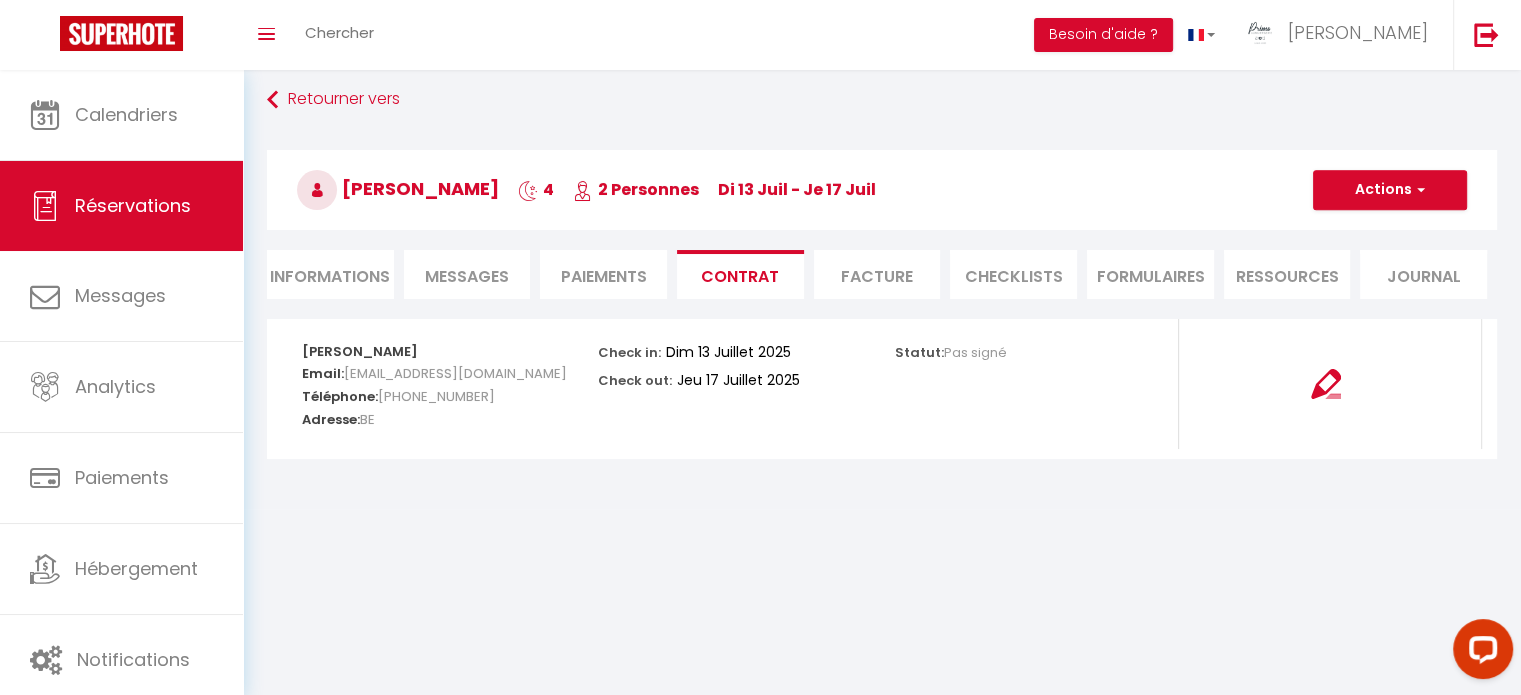 click on "Paiements" at bounding box center (603, 274) 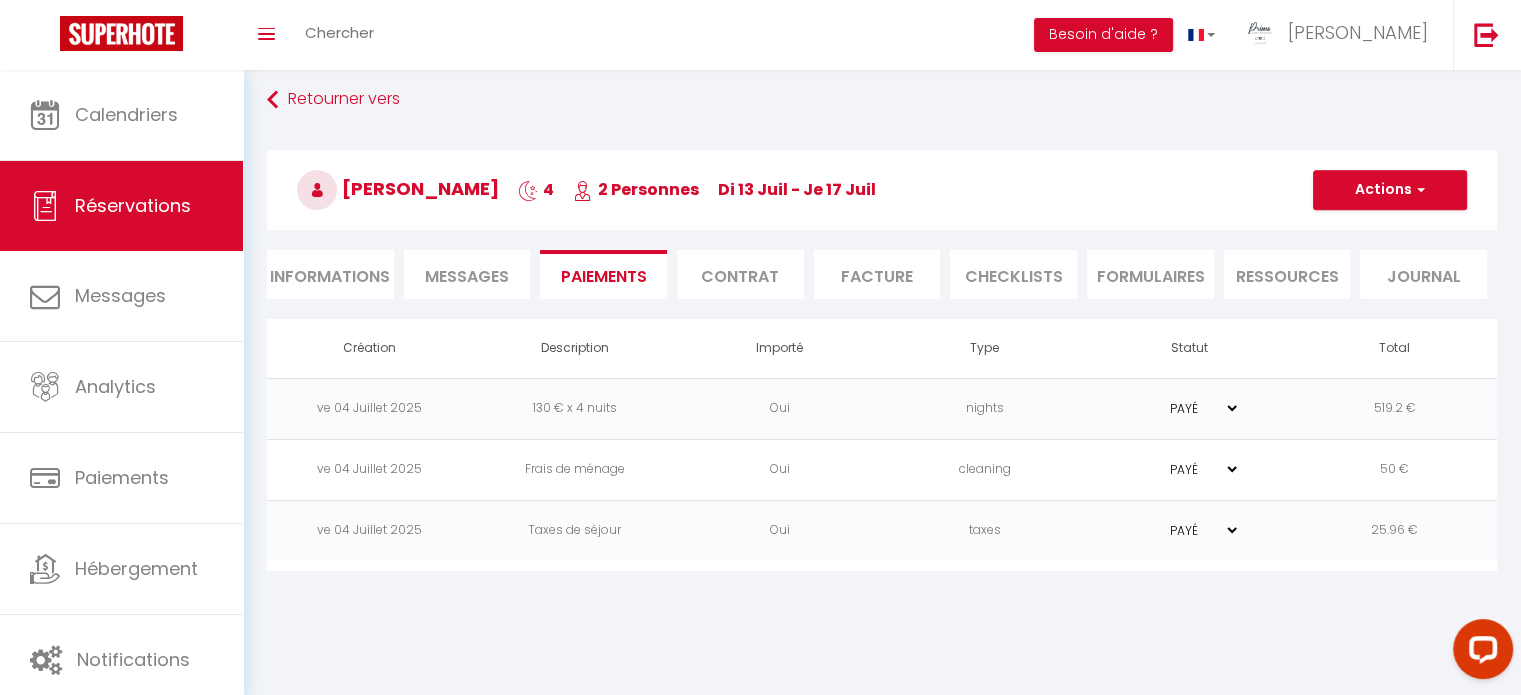 click on "Facture" at bounding box center [877, 274] 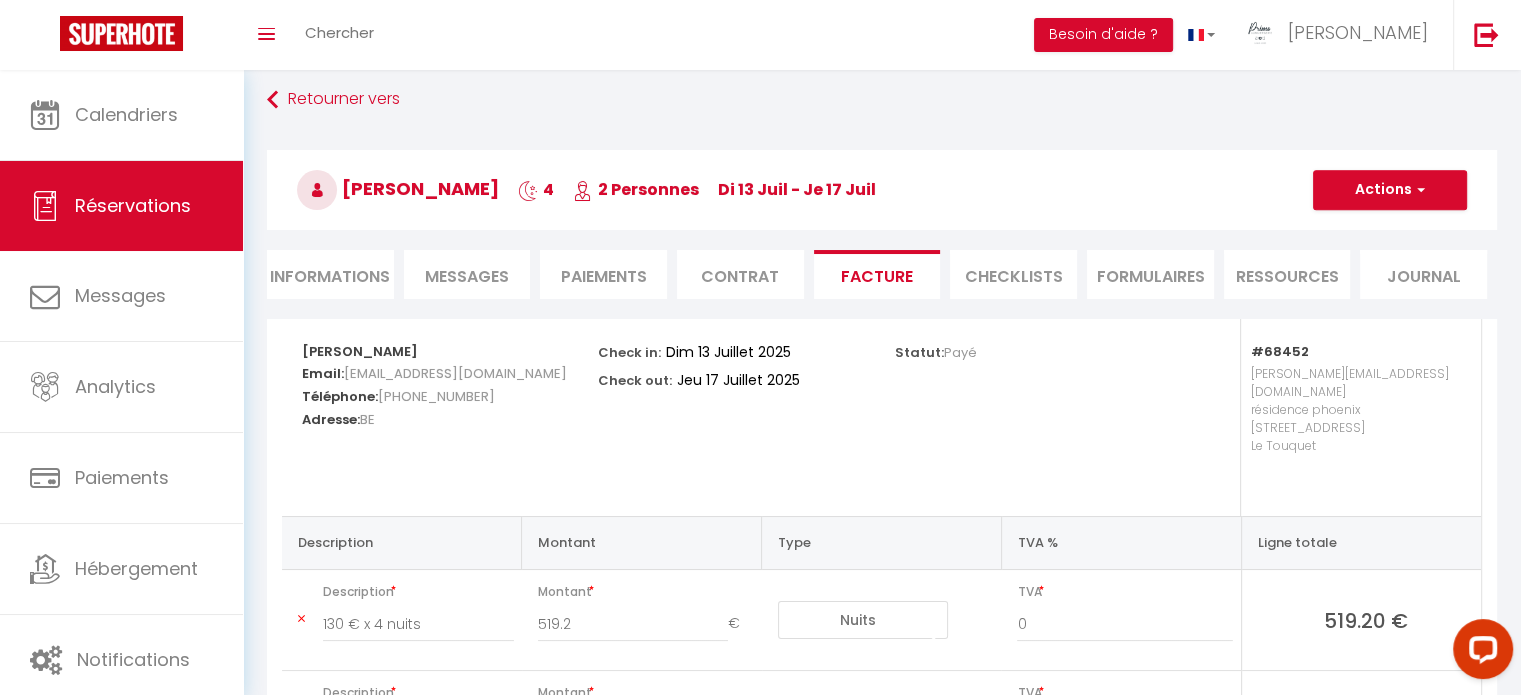 click on "CHECKLISTS" at bounding box center [1013, 274] 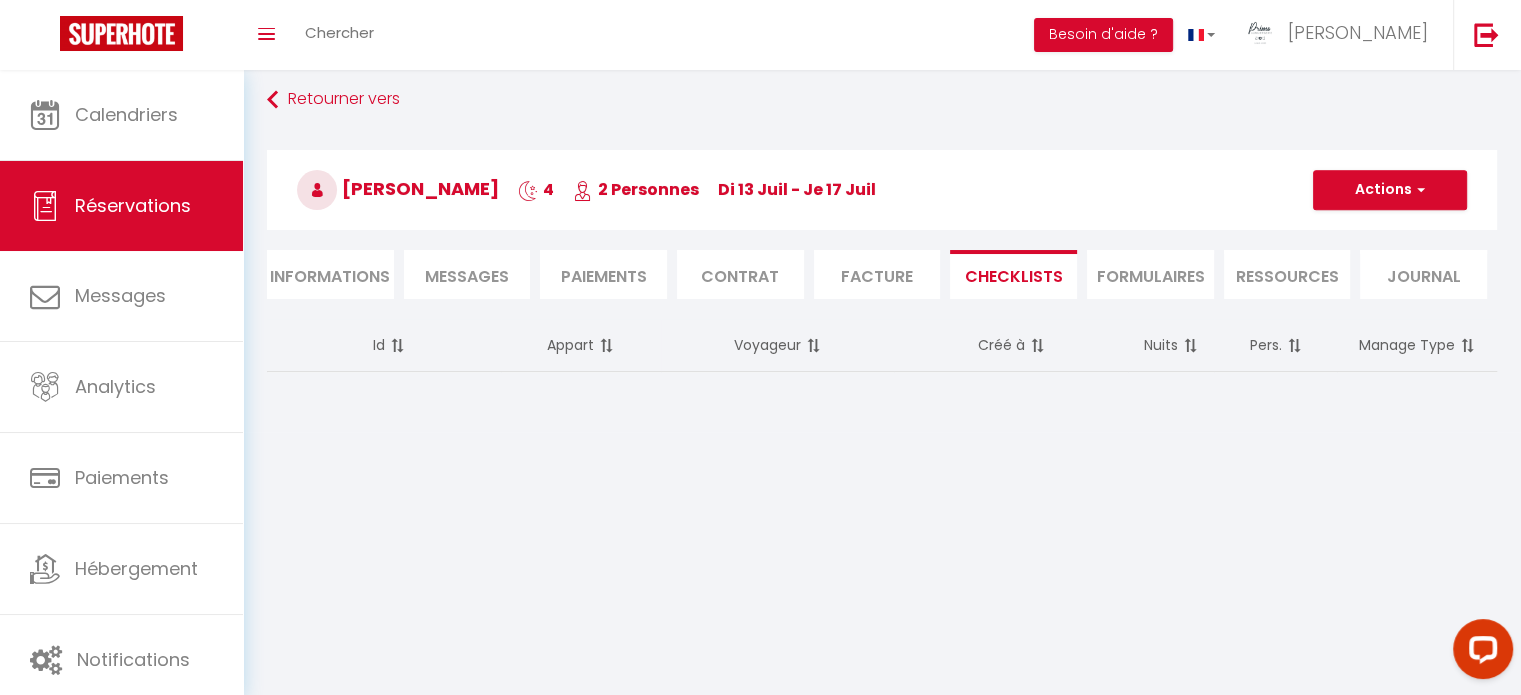 click on "Retourner vers    [PERSON_NAME]   4    2 Personnes
[DATE] - [DATE]
Actions
Enregistrer   Dupliquer   Supprimer
Actions
Enregistrer   Aperçu et éditer   Envoyer la facture   Copier le lien
Actions
Voir le contrat   Envoyer le contrat   Copier le lien
Actions
Encaisser un paiement     Encaisser une caution     Créer nouveau lien paiement     Créer nouveau lien caution     Envoyer un paiement global
Actions
Informations   Messages     Paiements   Contrat   Facture   CHECKLISTS   FORMULAIRES   Ressources   Journal" at bounding box center [882, 200] 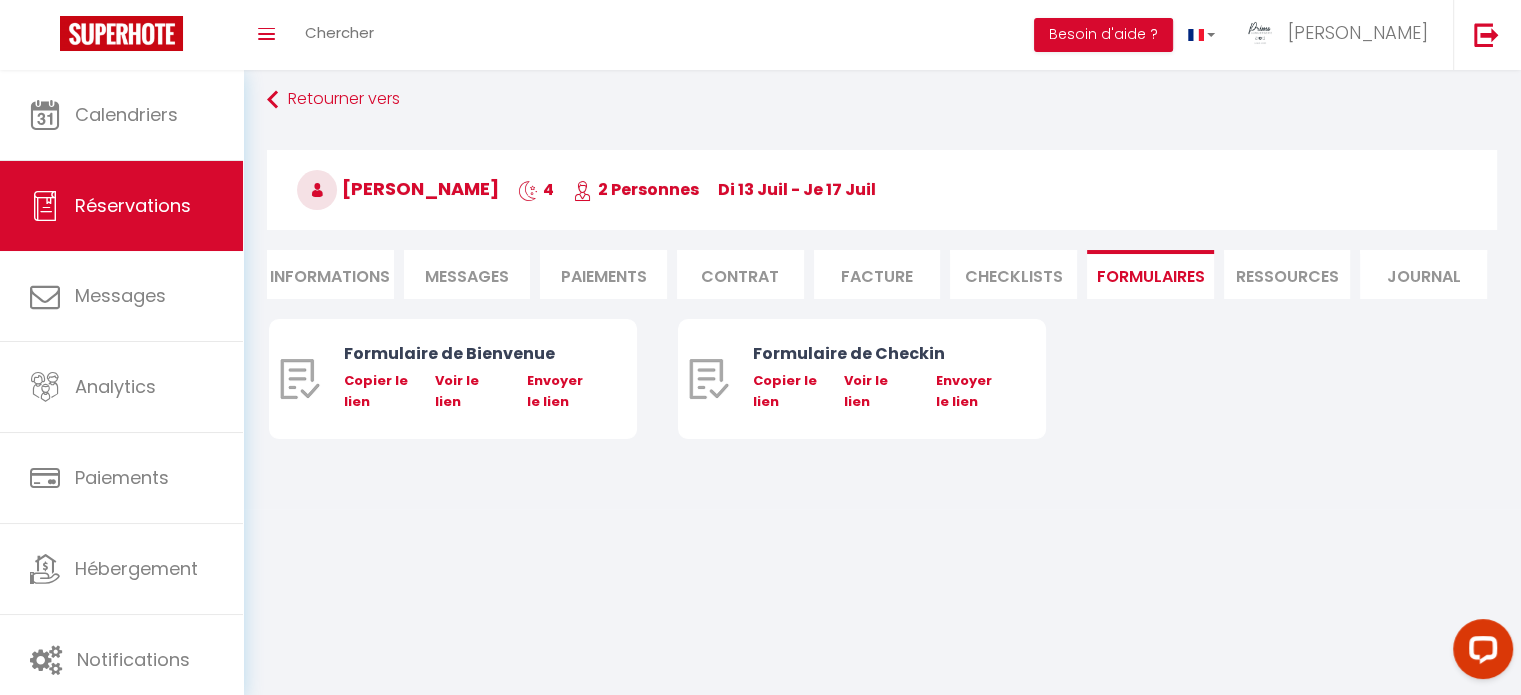 click on "Ressources" at bounding box center (1287, 274) 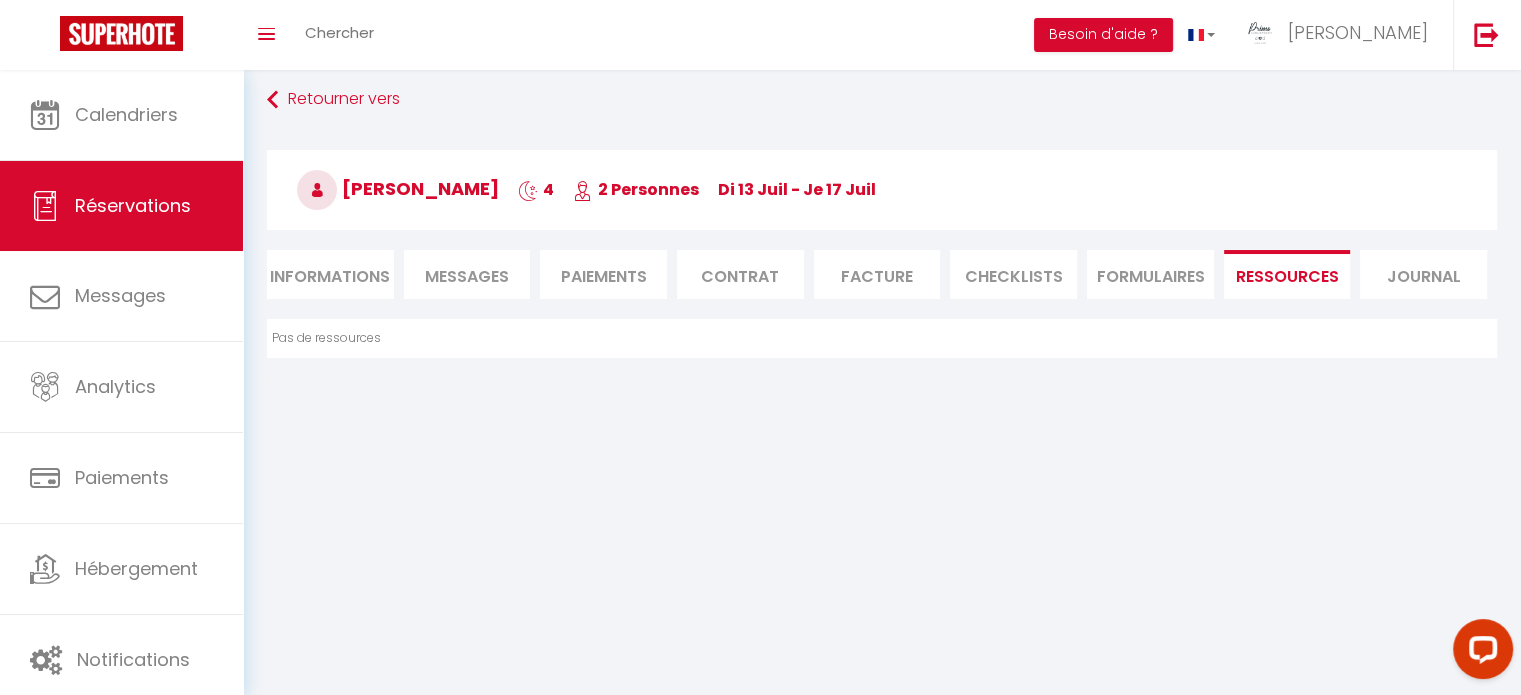 click on "Retourner vers    [PERSON_NAME]   4    2 Personnes
[DATE] - [DATE]
Actions
Enregistrer   Dupliquer   Supprimer
Actions
Enregistrer   Aperçu et éditer   Envoyer la facture   Copier le lien
Actions
Voir le contrat   Envoyer le contrat   Copier le lien
Actions
Encaisser un paiement     Encaisser une caution     Créer nouveau lien paiement     Créer nouveau lien caution     Envoyer un paiement global
Actions
Informations   Messages     Paiements   Contrat   Facture   CHECKLISTS   FORMULAIRES   Ressources   Journal" at bounding box center (882, 200) 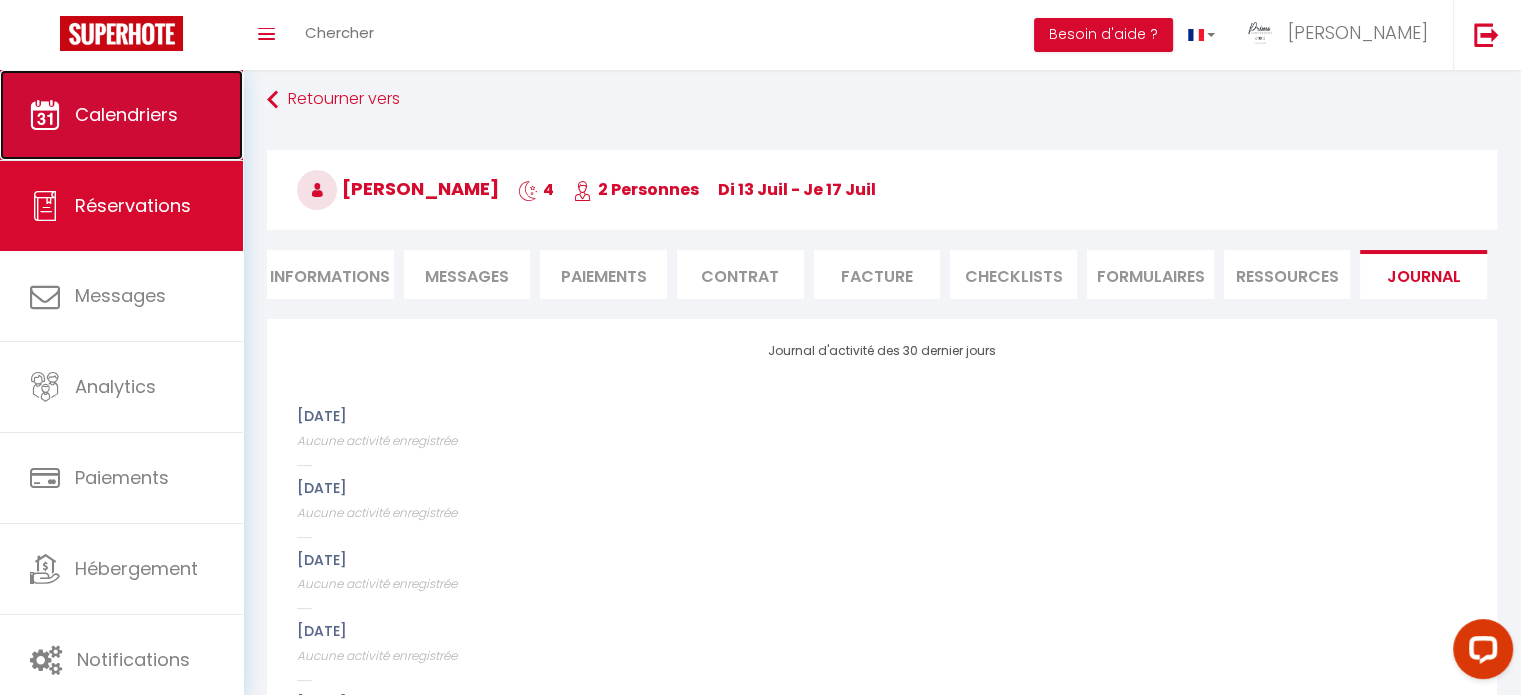 click on "Calendriers" at bounding box center [121, 115] 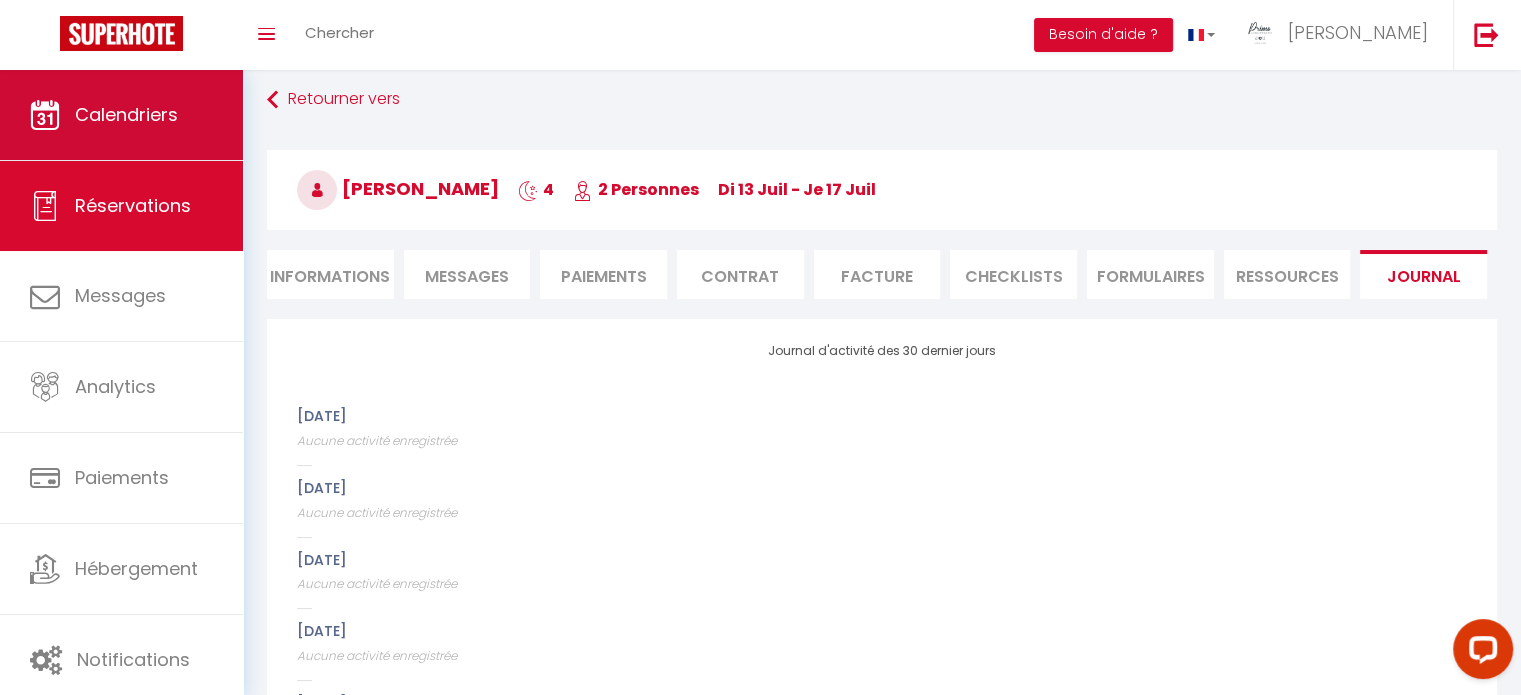 scroll, scrollTop: 0, scrollLeft: 0, axis: both 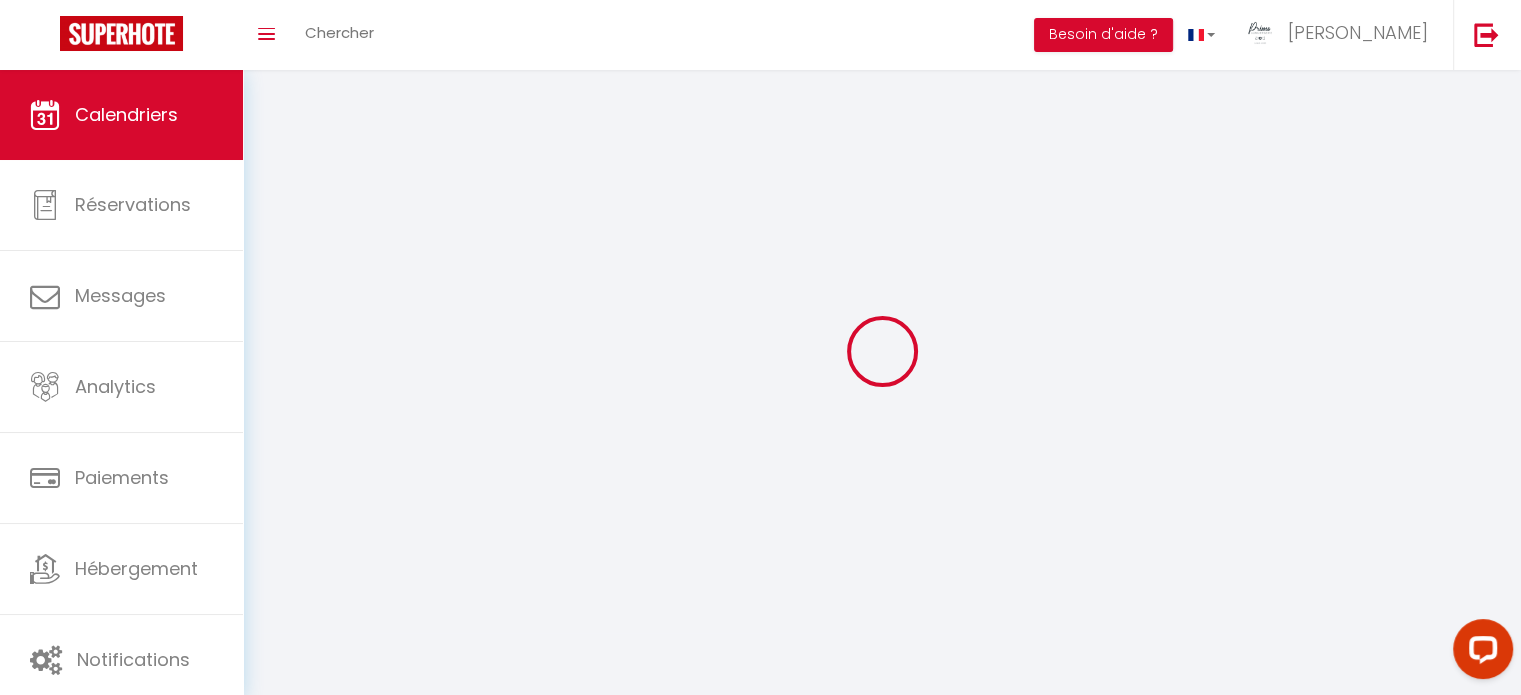select 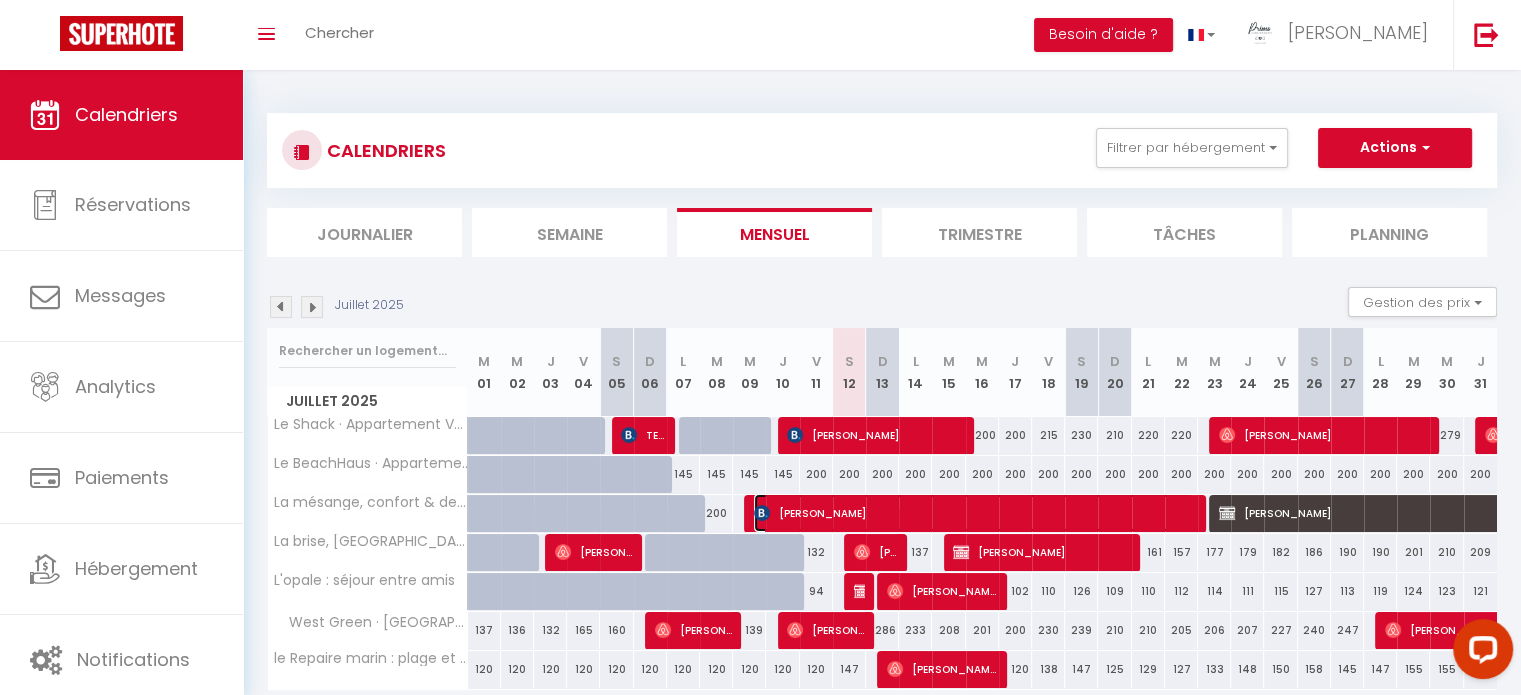 click on "[PERSON_NAME]" at bounding box center [974, 513] 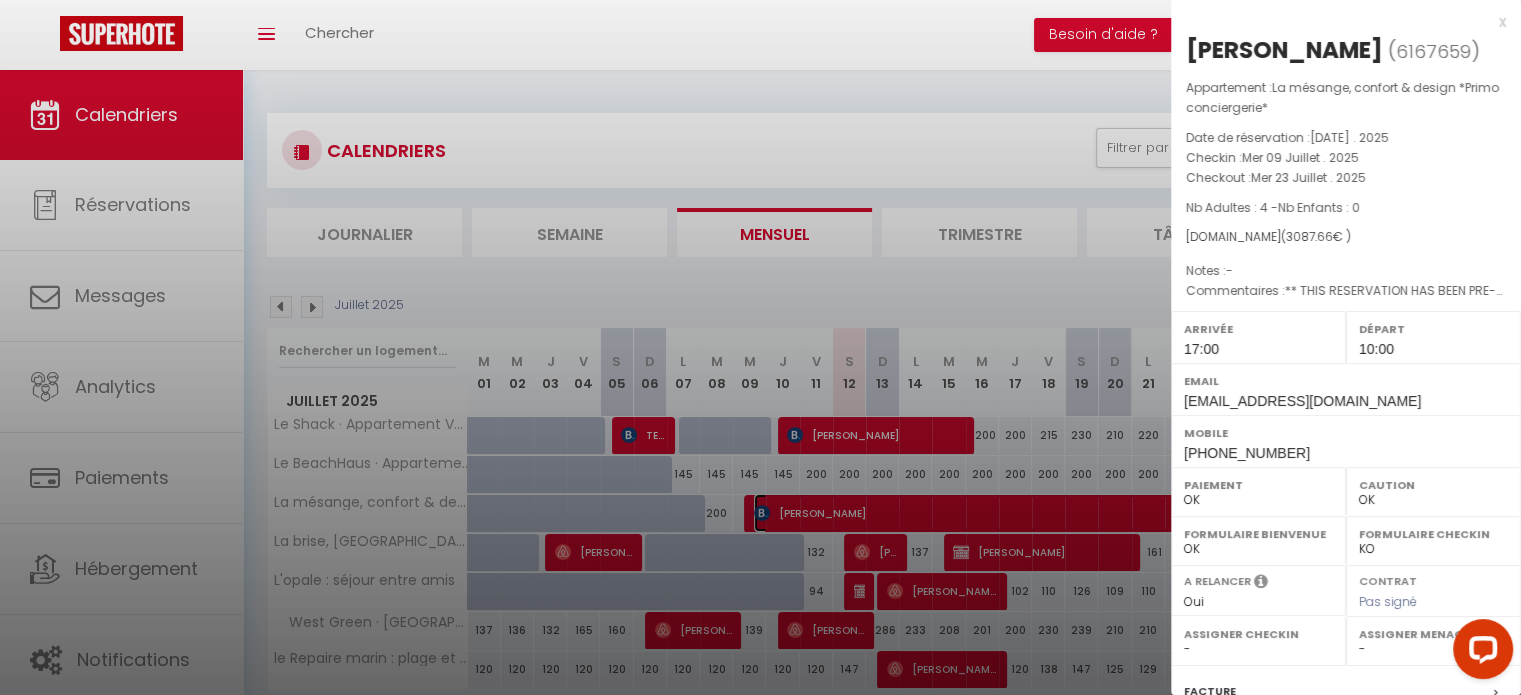 scroll, scrollTop: 75, scrollLeft: 0, axis: vertical 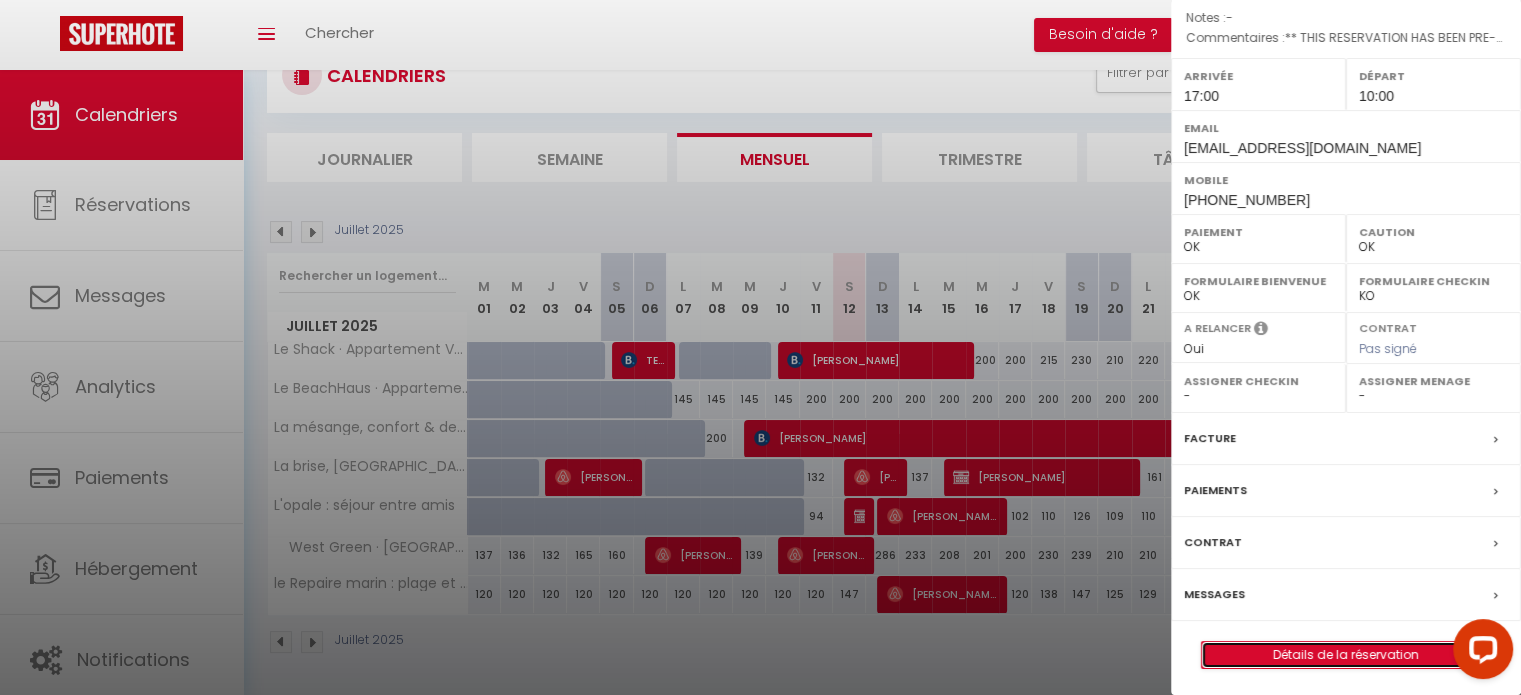 click on "Détails de la réservation" at bounding box center (1346, 655) 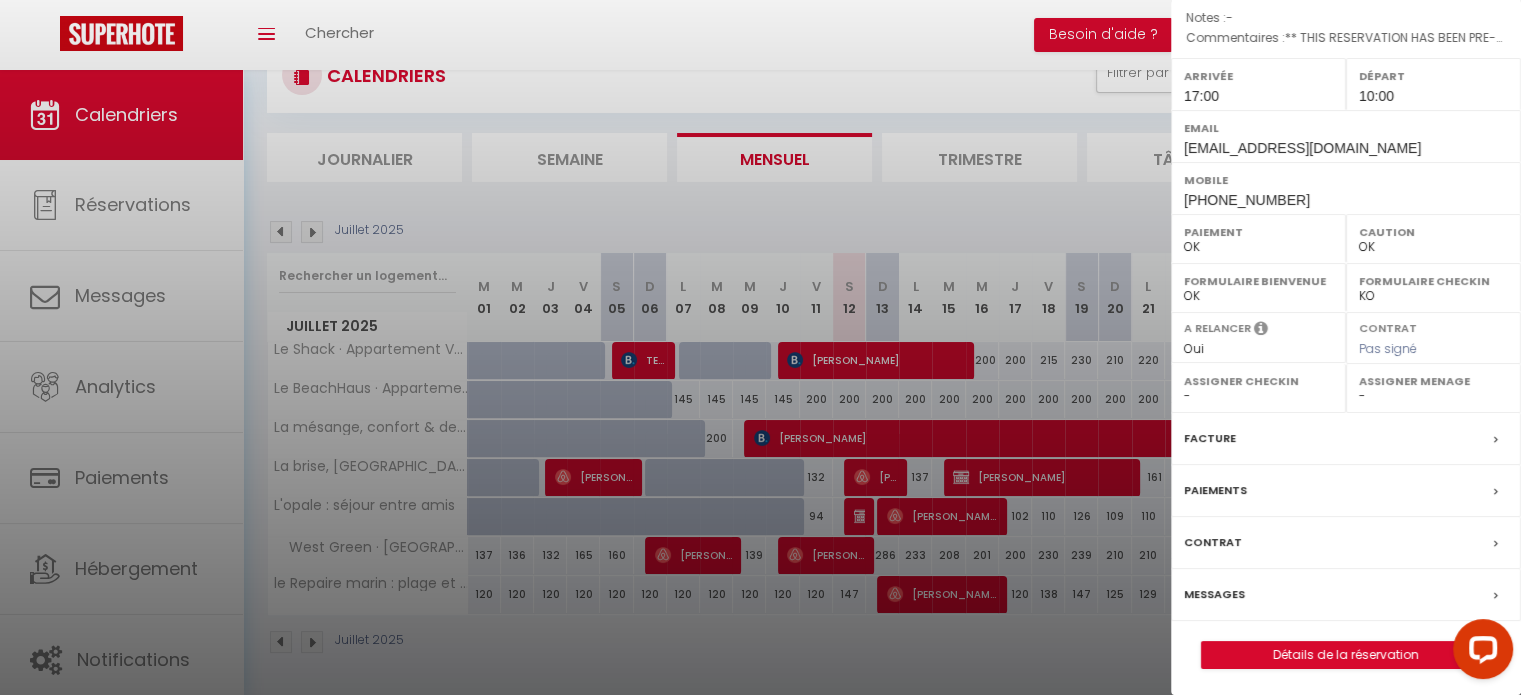 scroll, scrollTop: 0, scrollLeft: 0, axis: both 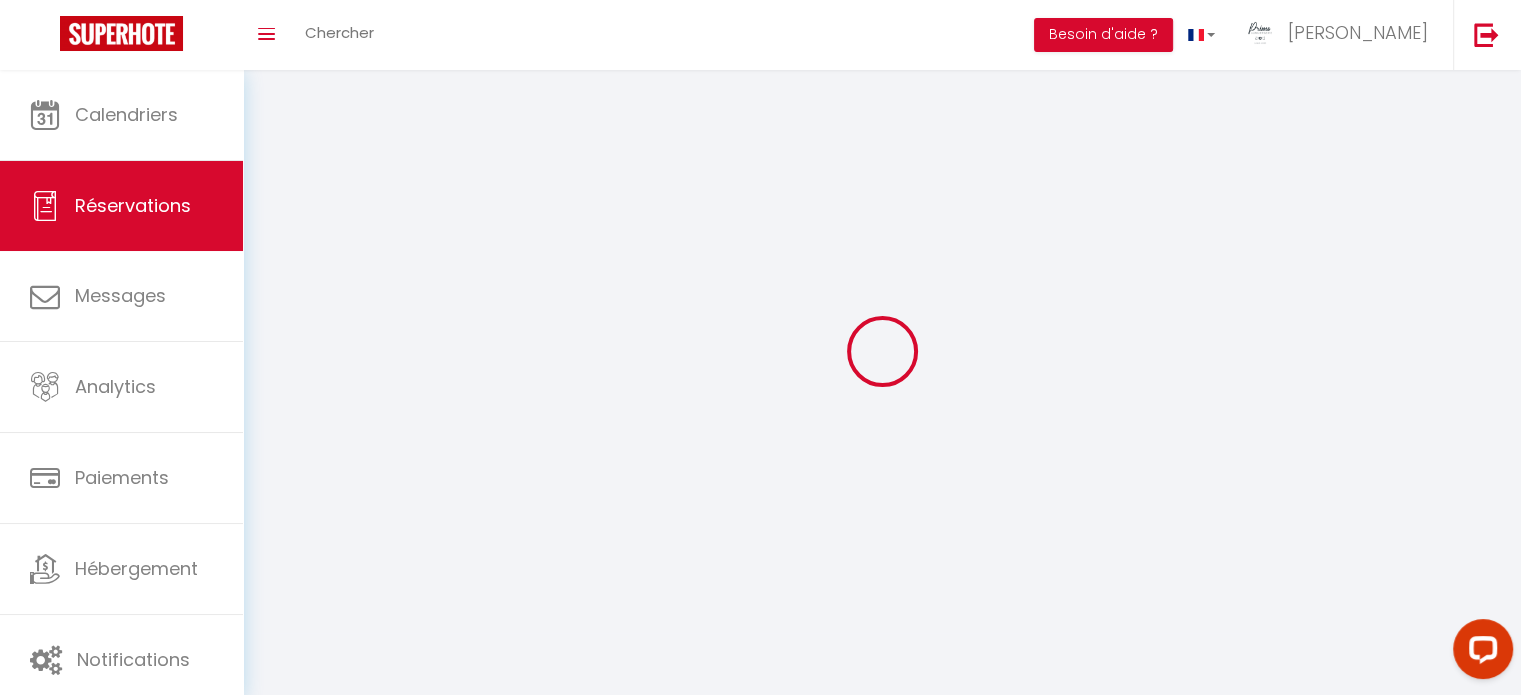 type on "ali" 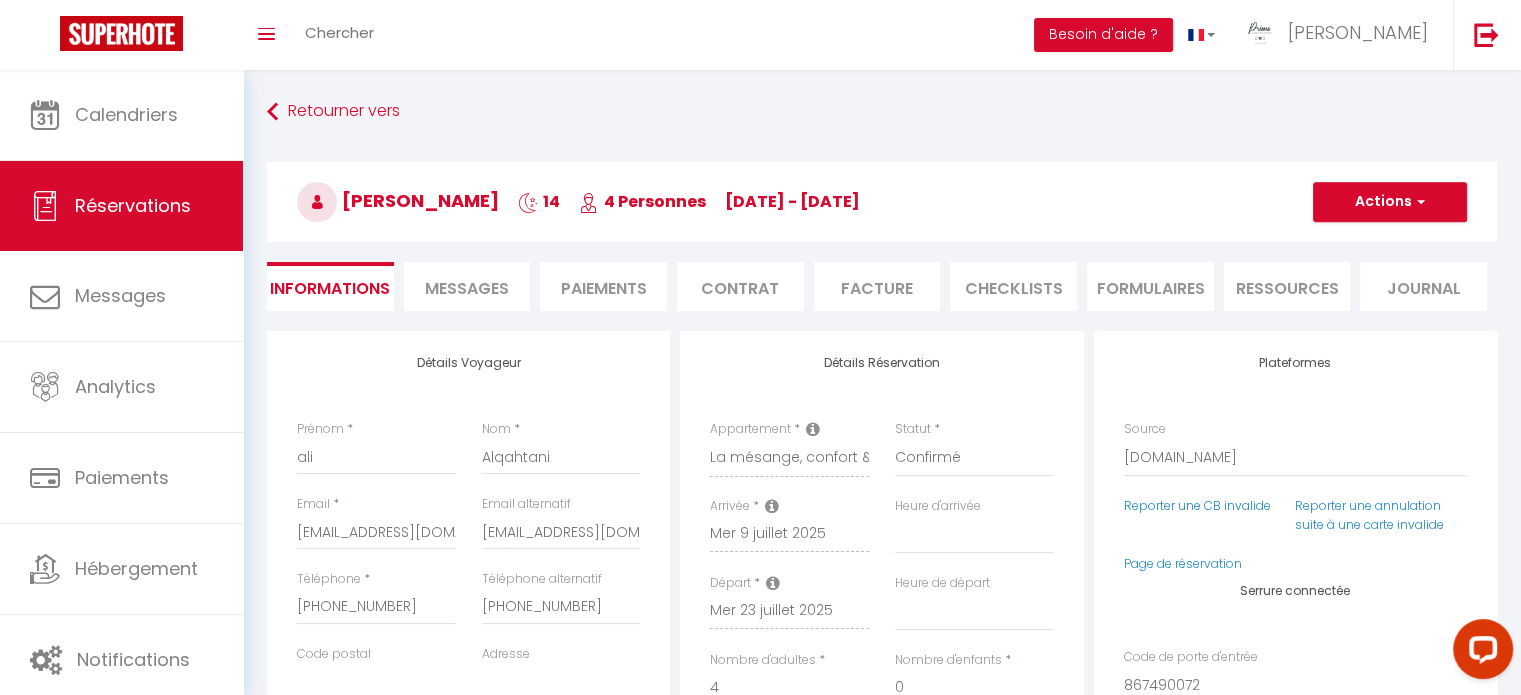 type on "70" 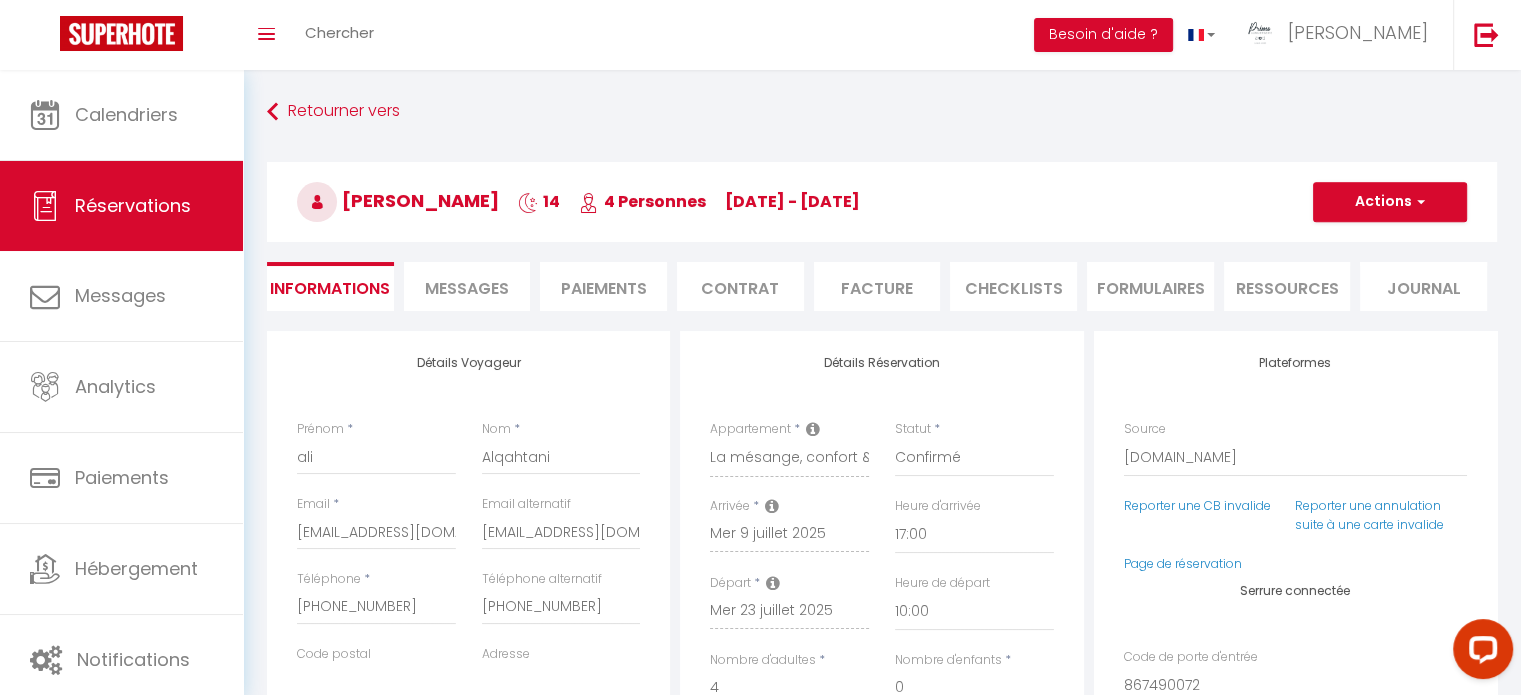 scroll, scrollTop: 75, scrollLeft: 0, axis: vertical 